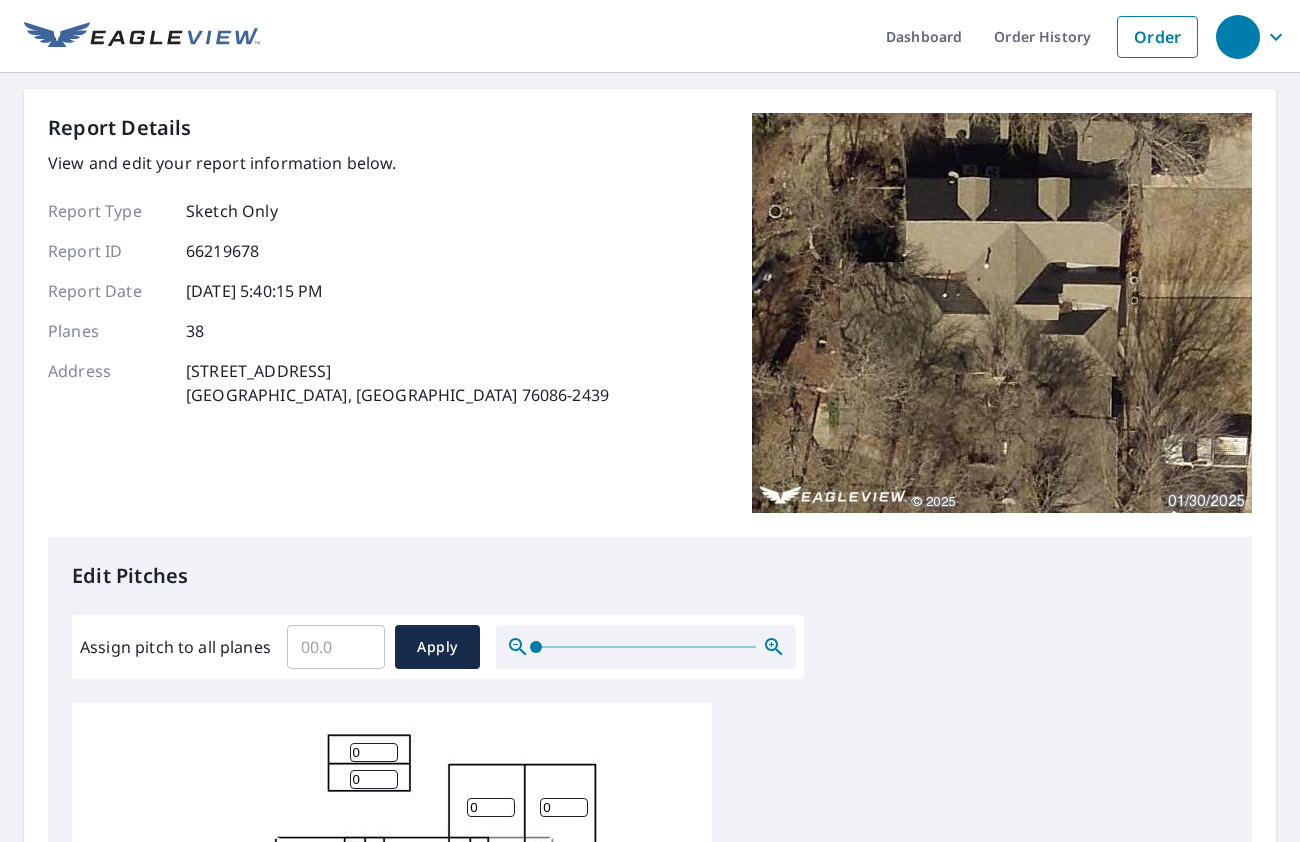 scroll, scrollTop: 0, scrollLeft: 0, axis: both 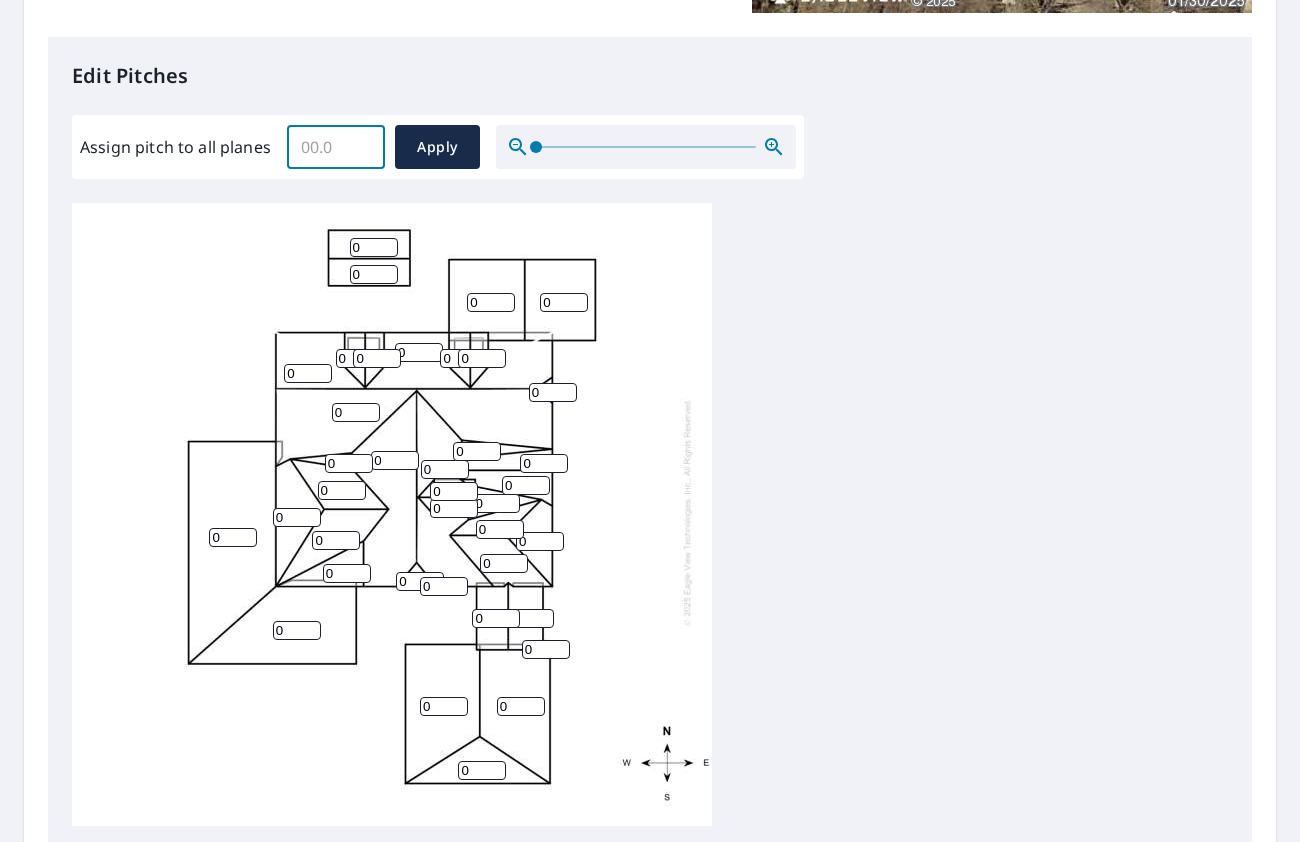 click on "Assign pitch to all planes" at bounding box center (336, 147) 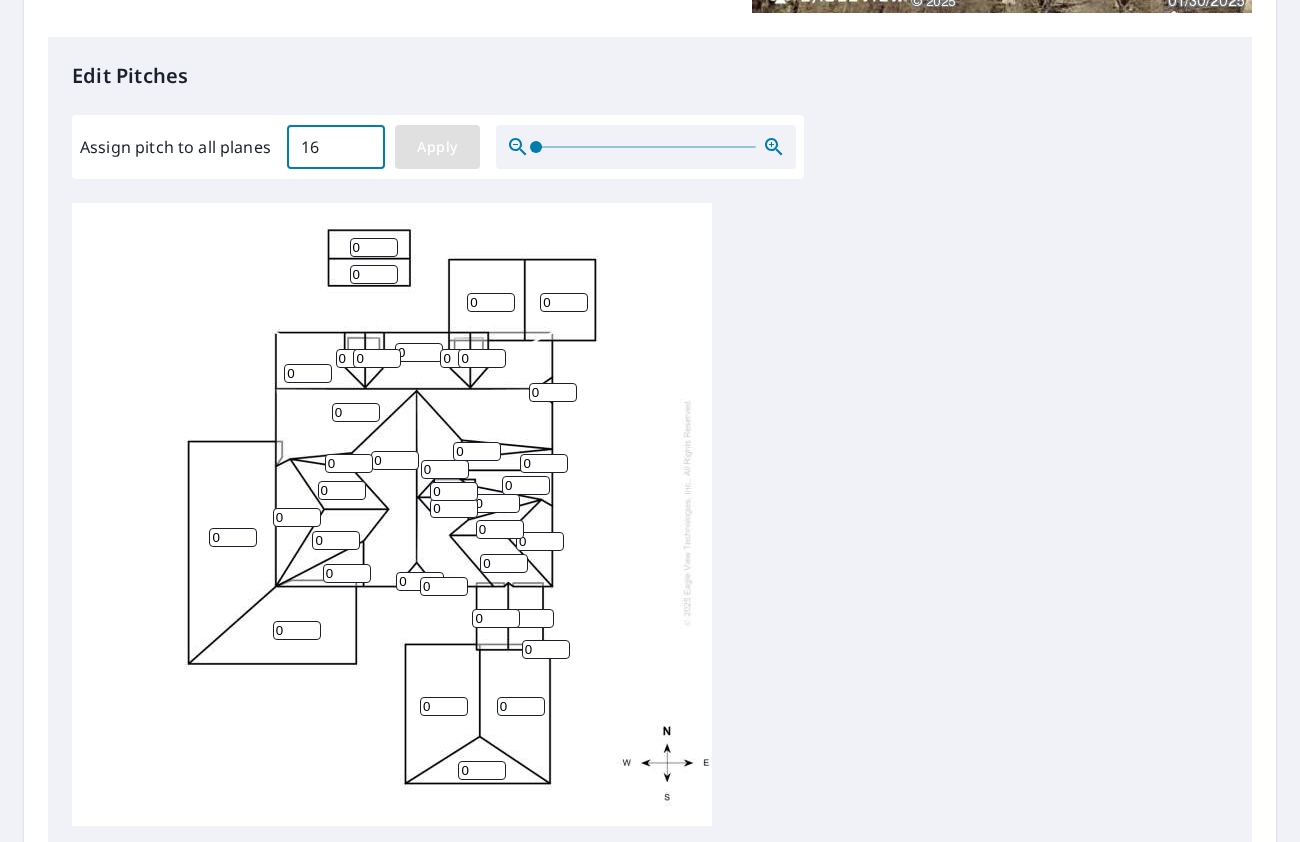 type on "16" 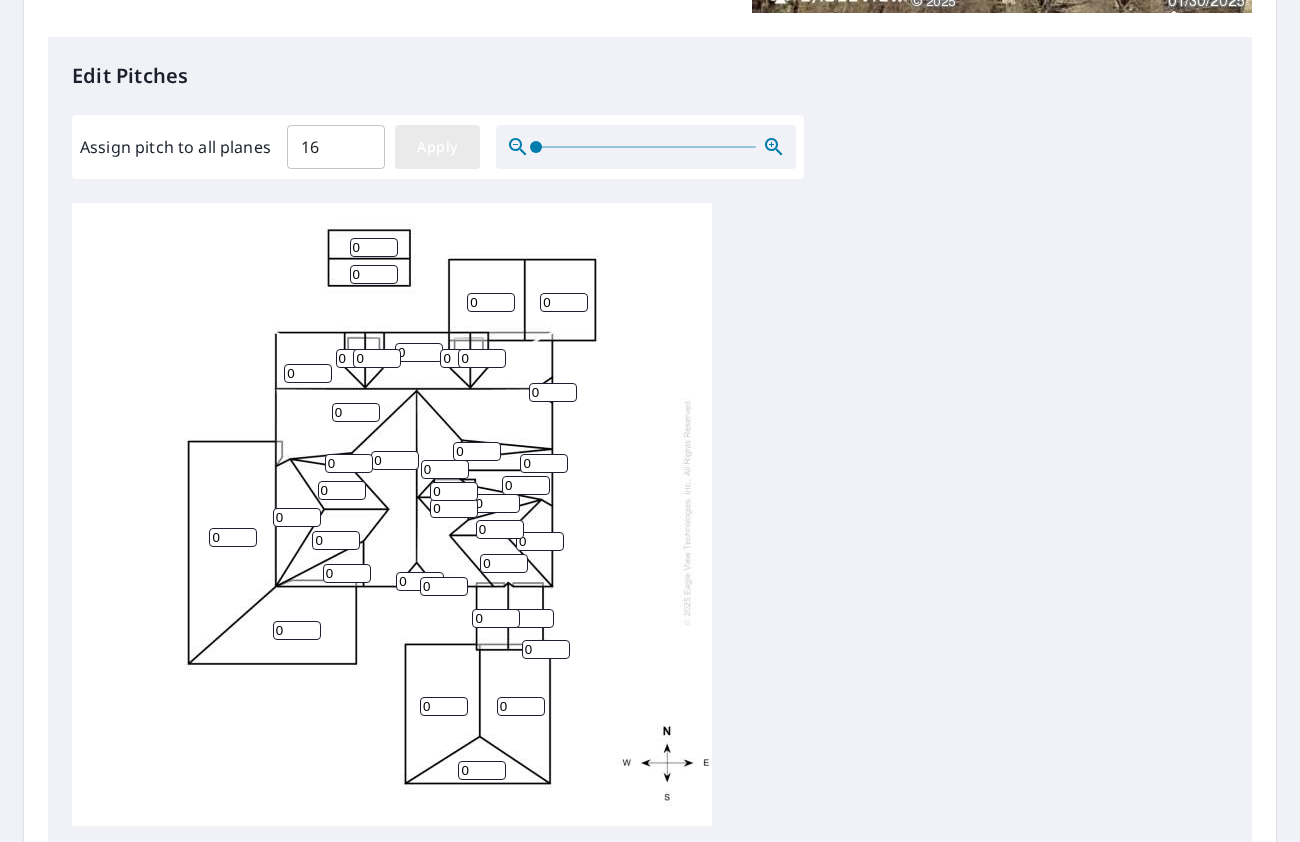 click on "Apply" at bounding box center (437, 147) 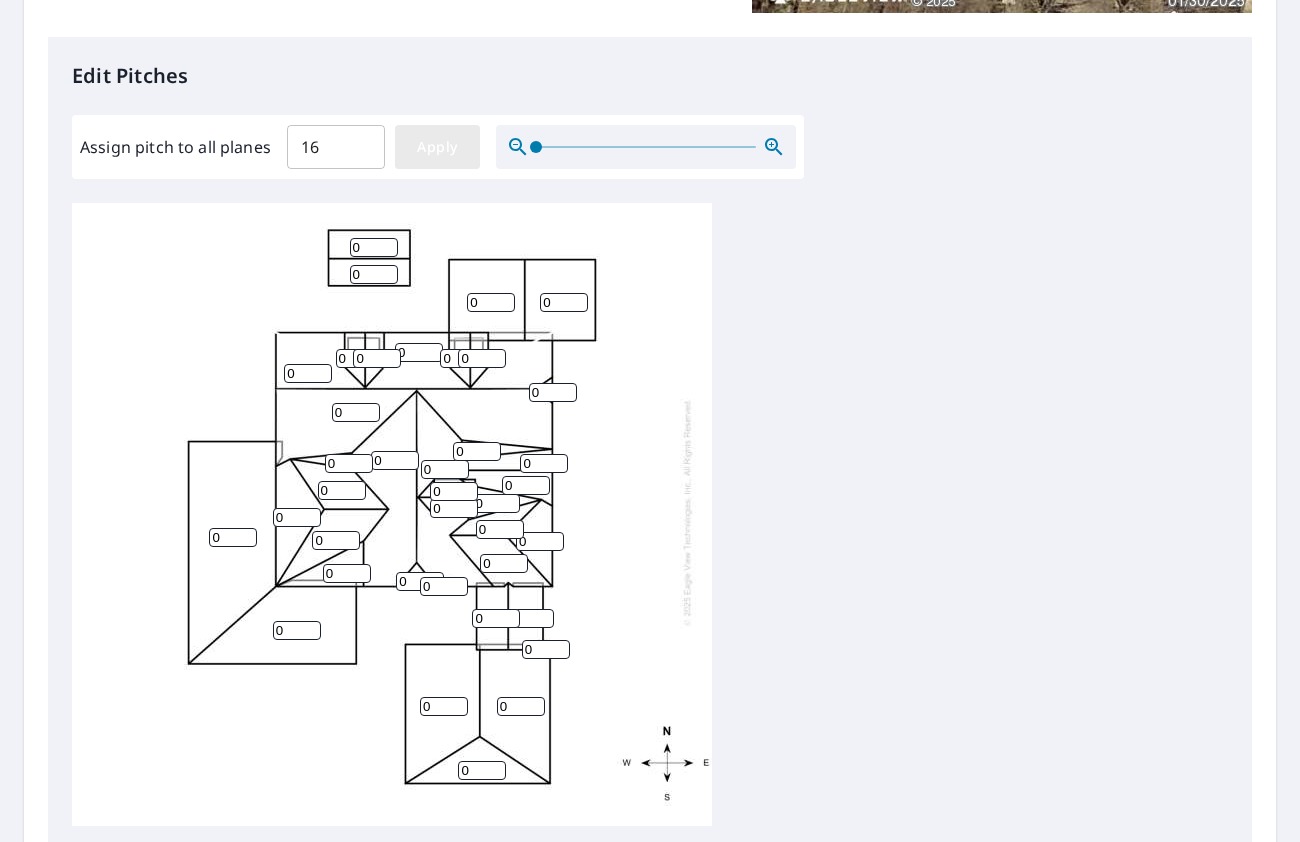 type on "16" 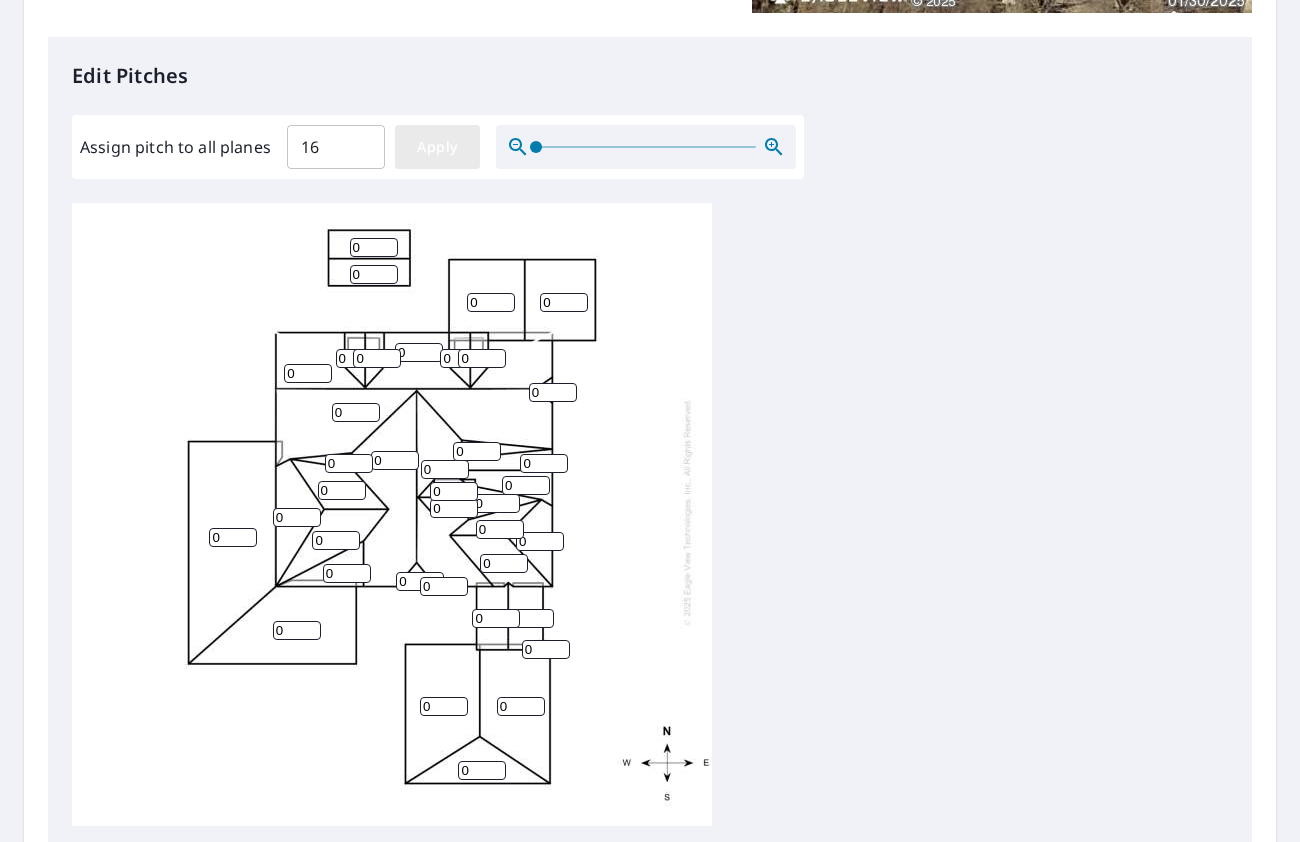 type on "16" 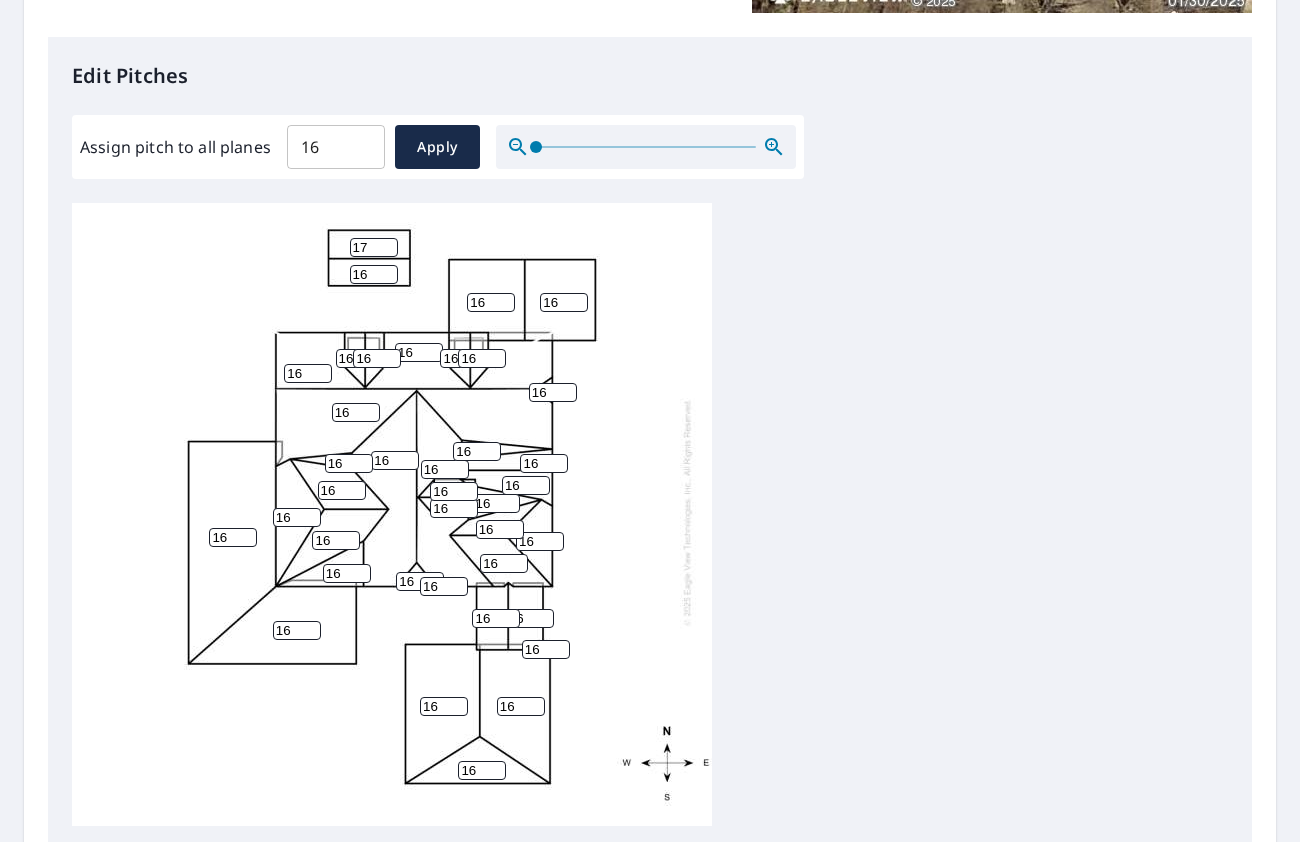 click on "17" at bounding box center (374, 247) 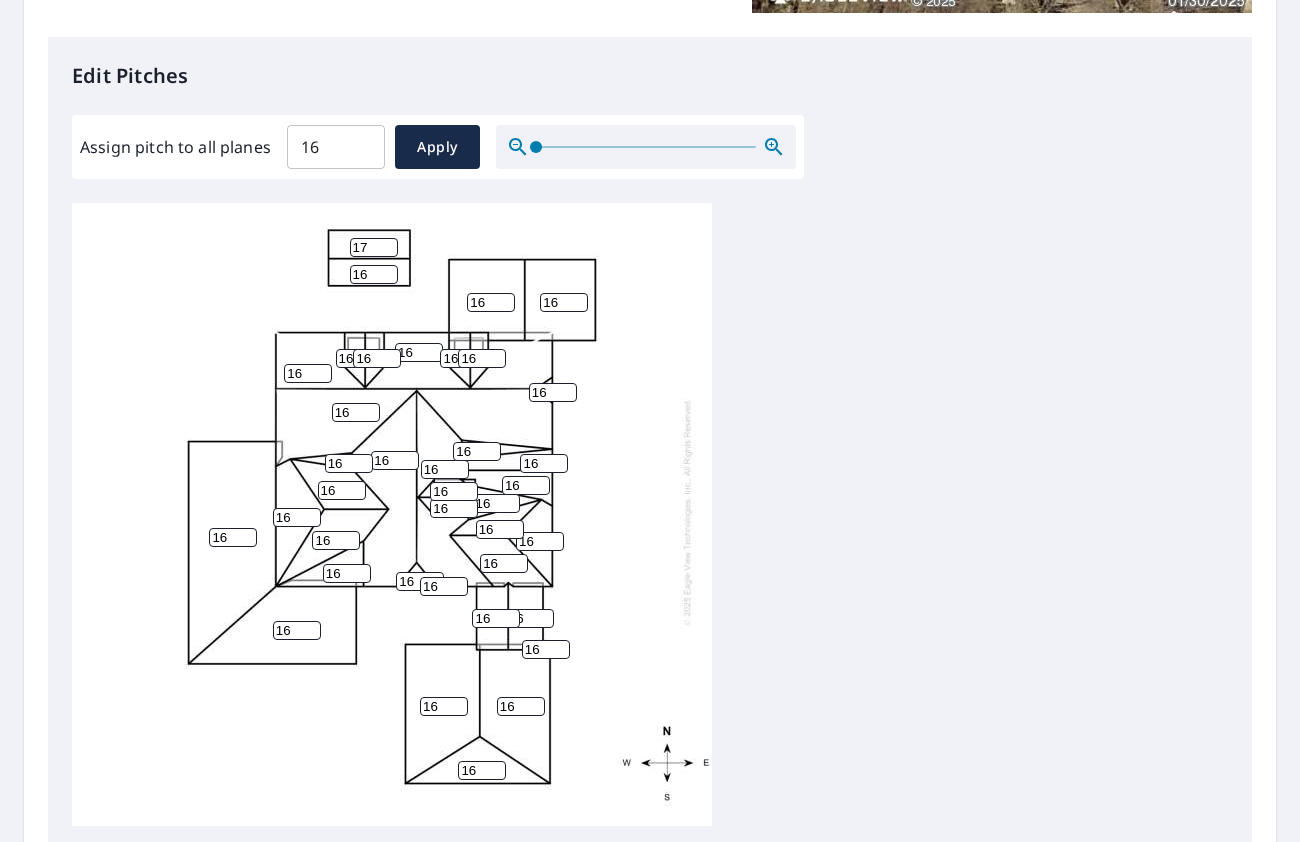 drag, startPoint x: 367, startPoint y: 232, endPoint x: 336, endPoint y: 228, distance: 31.257 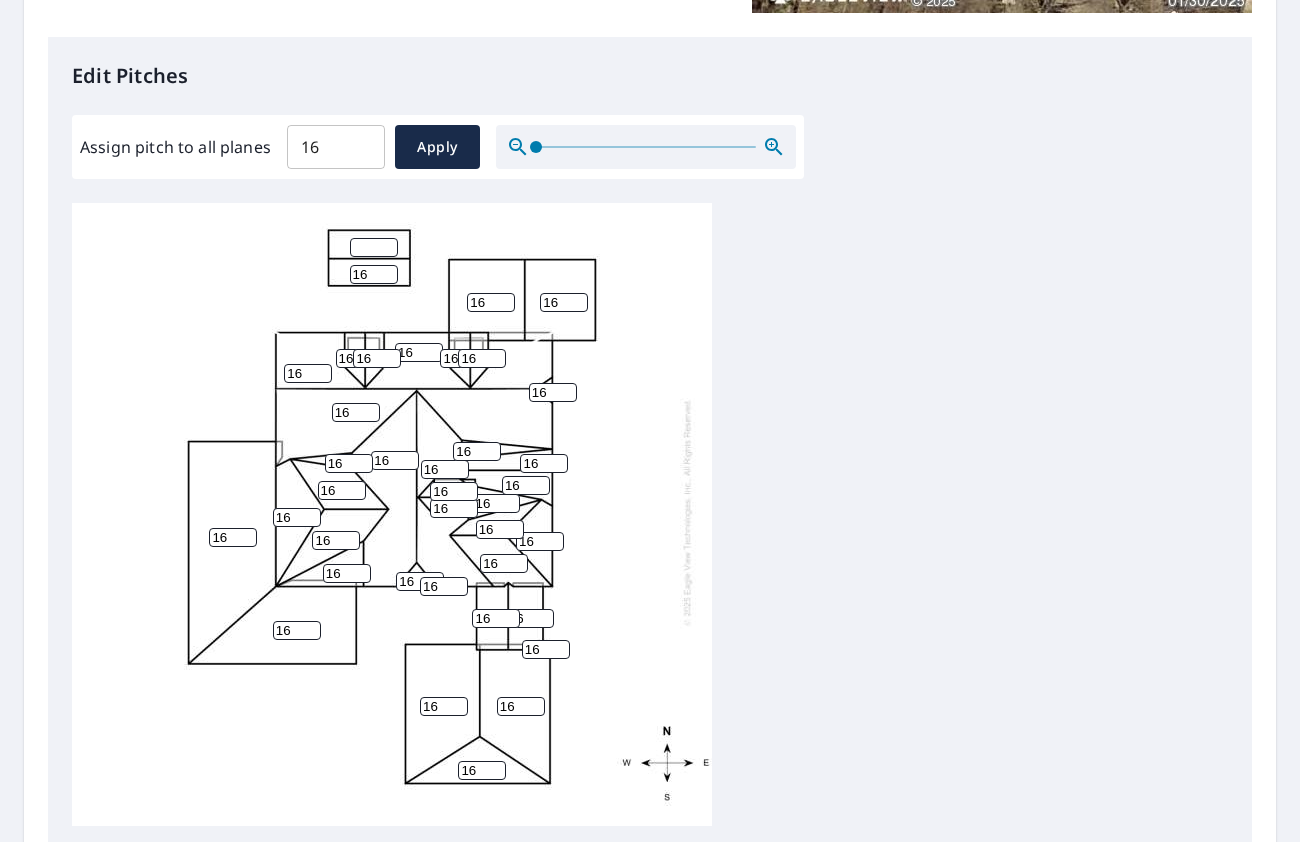 type on "3" 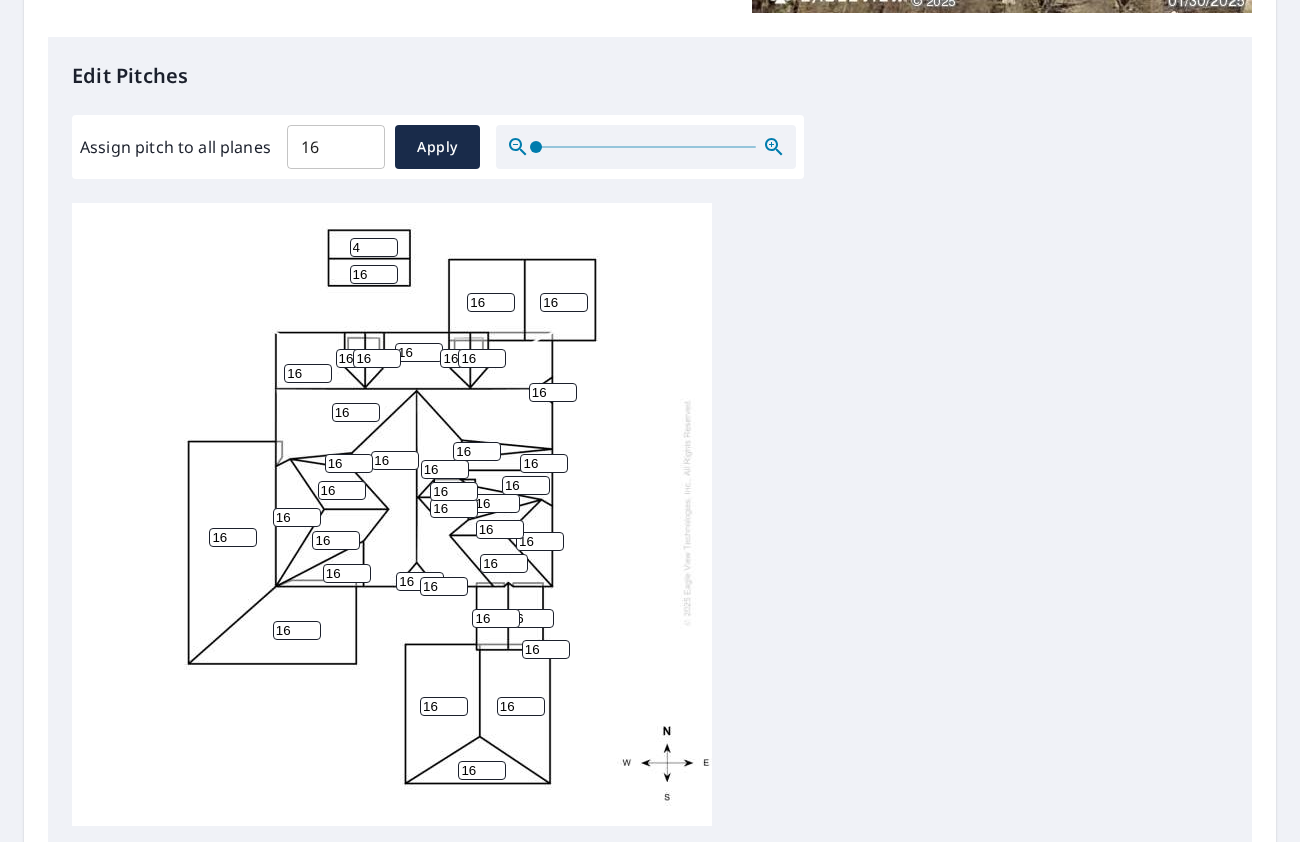 type on "4" 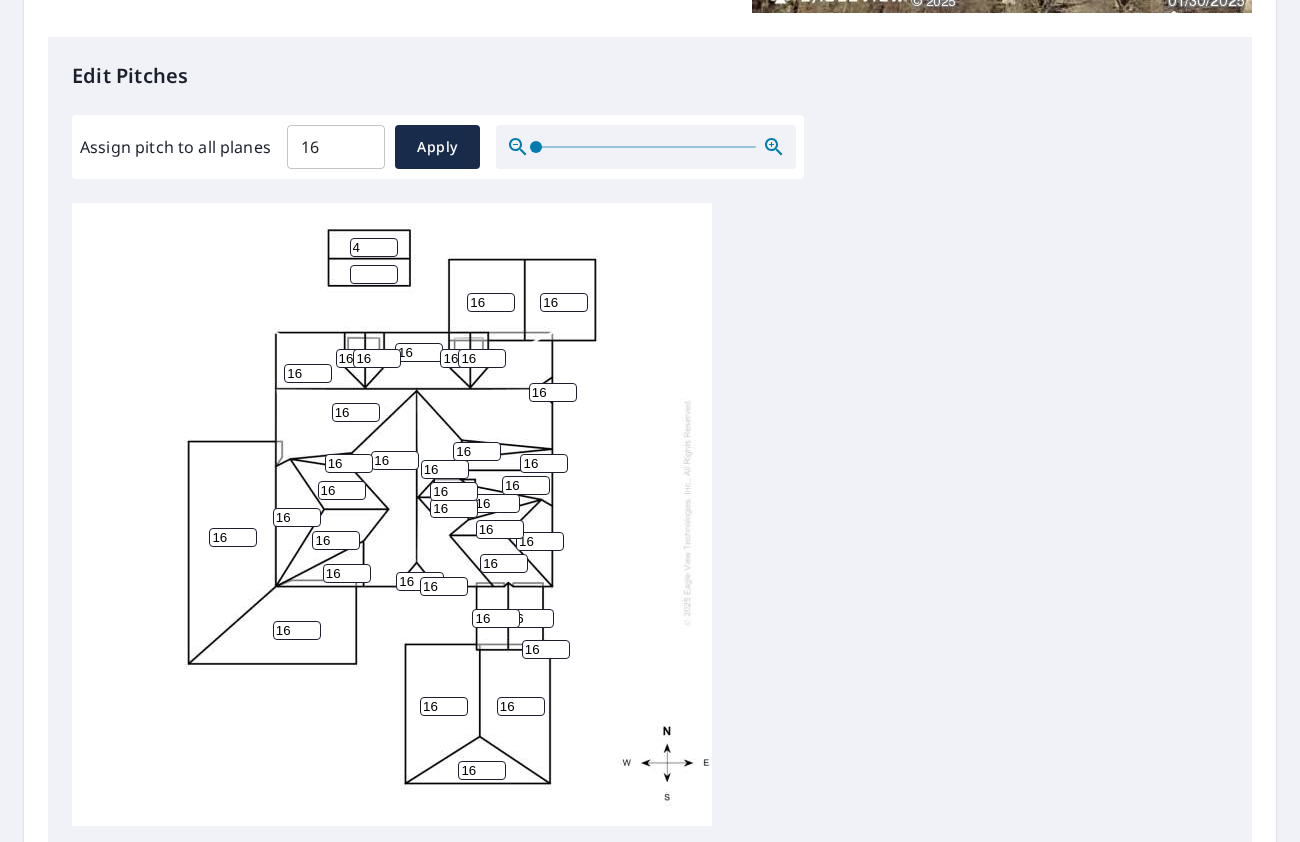 type 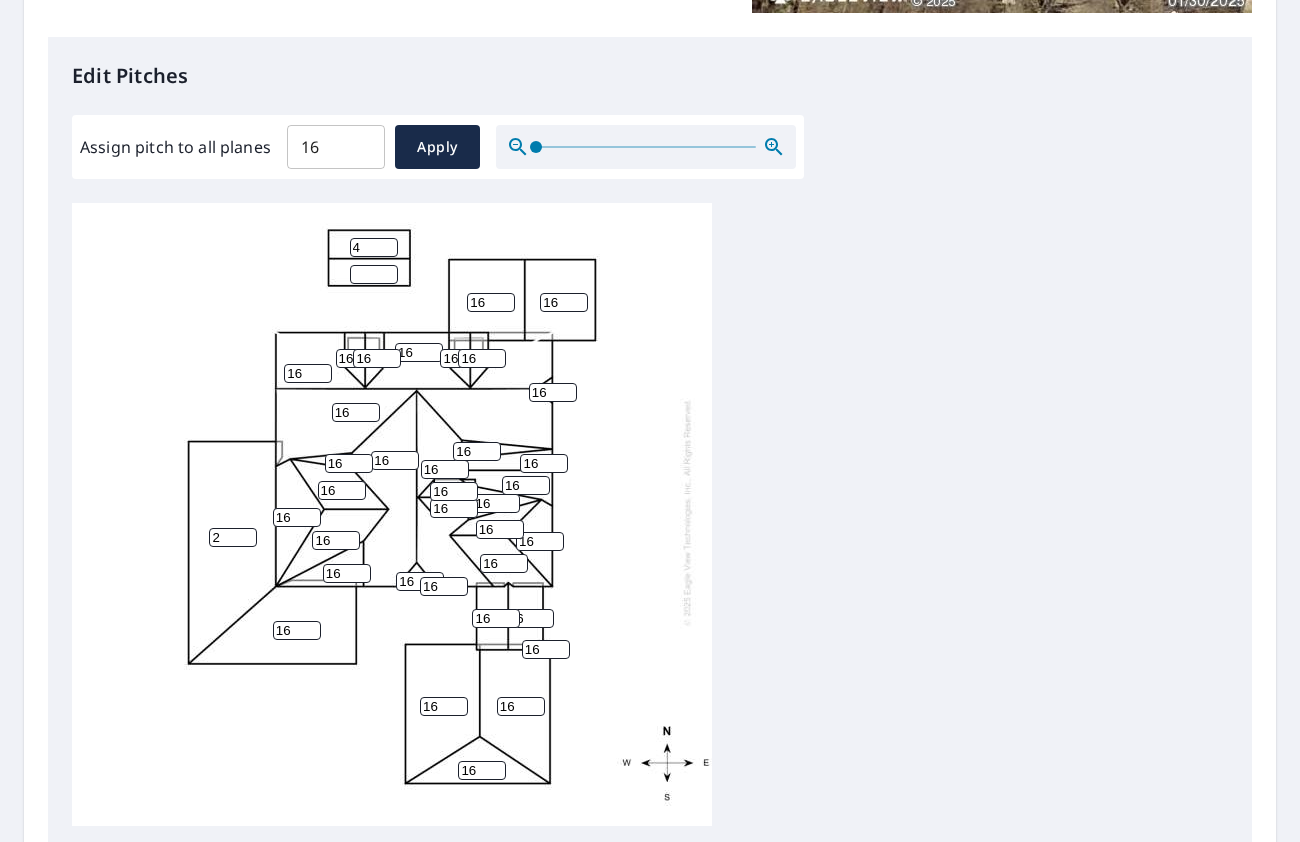type on "2" 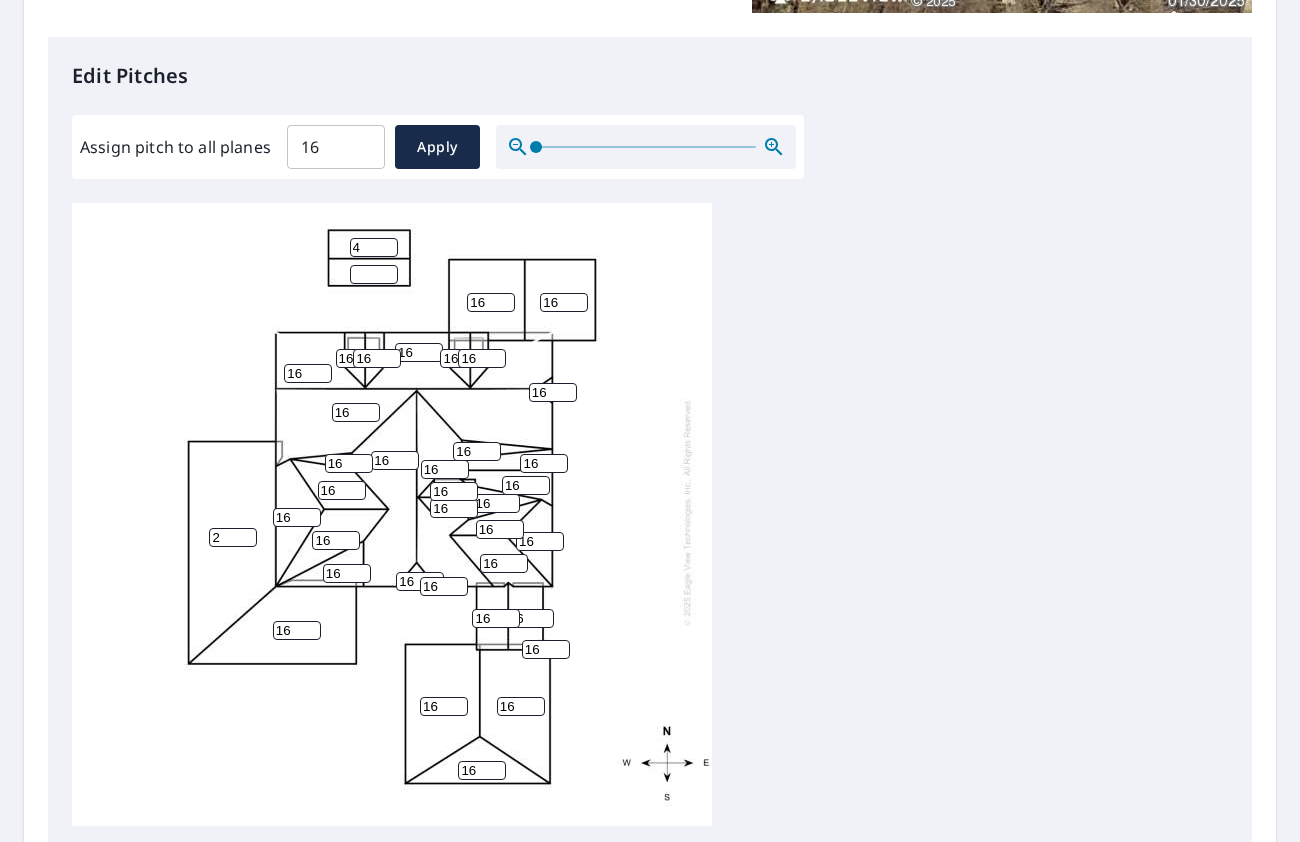 drag, startPoint x: 1133, startPoint y: 209, endPoint x: 1123, endPoint y: 234, distance: 26.925823 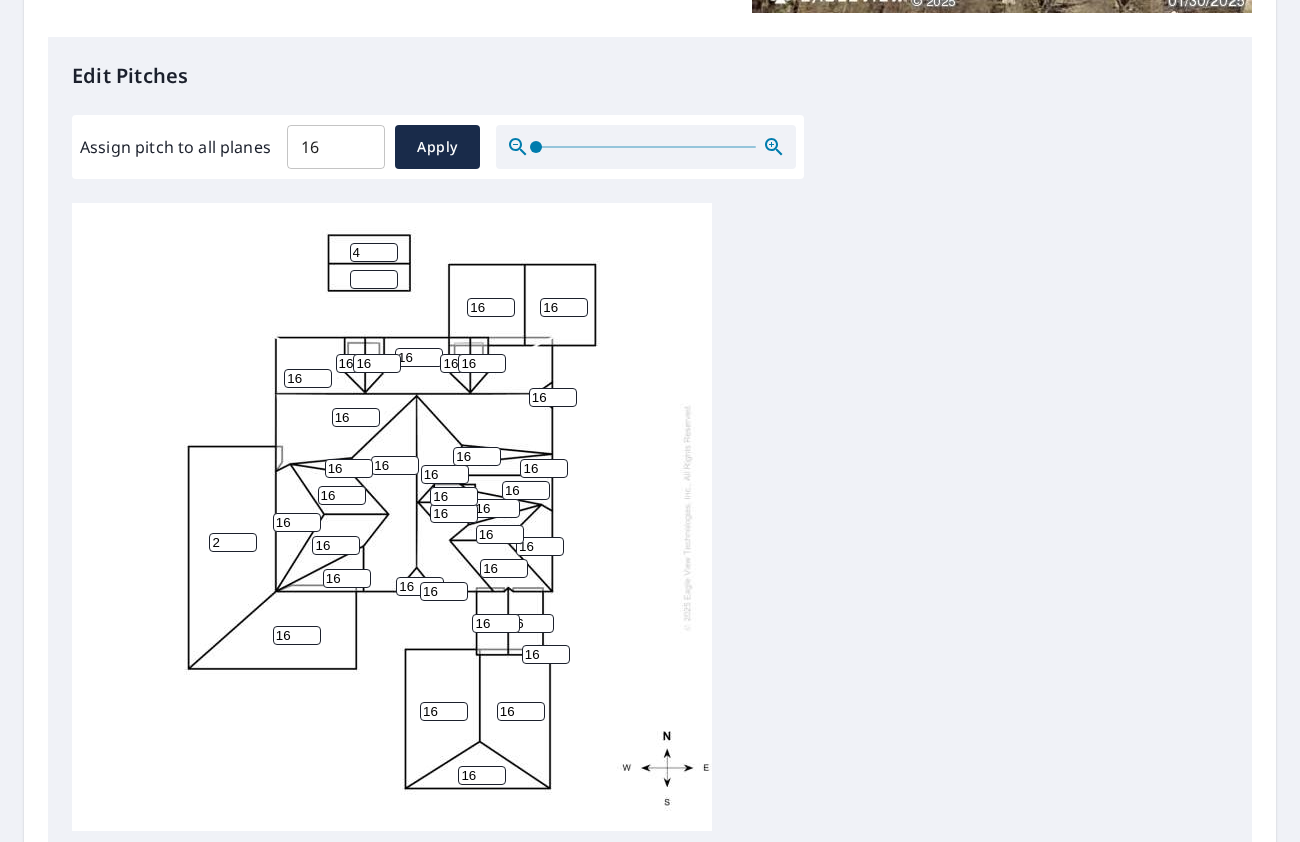 scroll, scrollTop: 20, scrollLeft: 0, axis: vertical 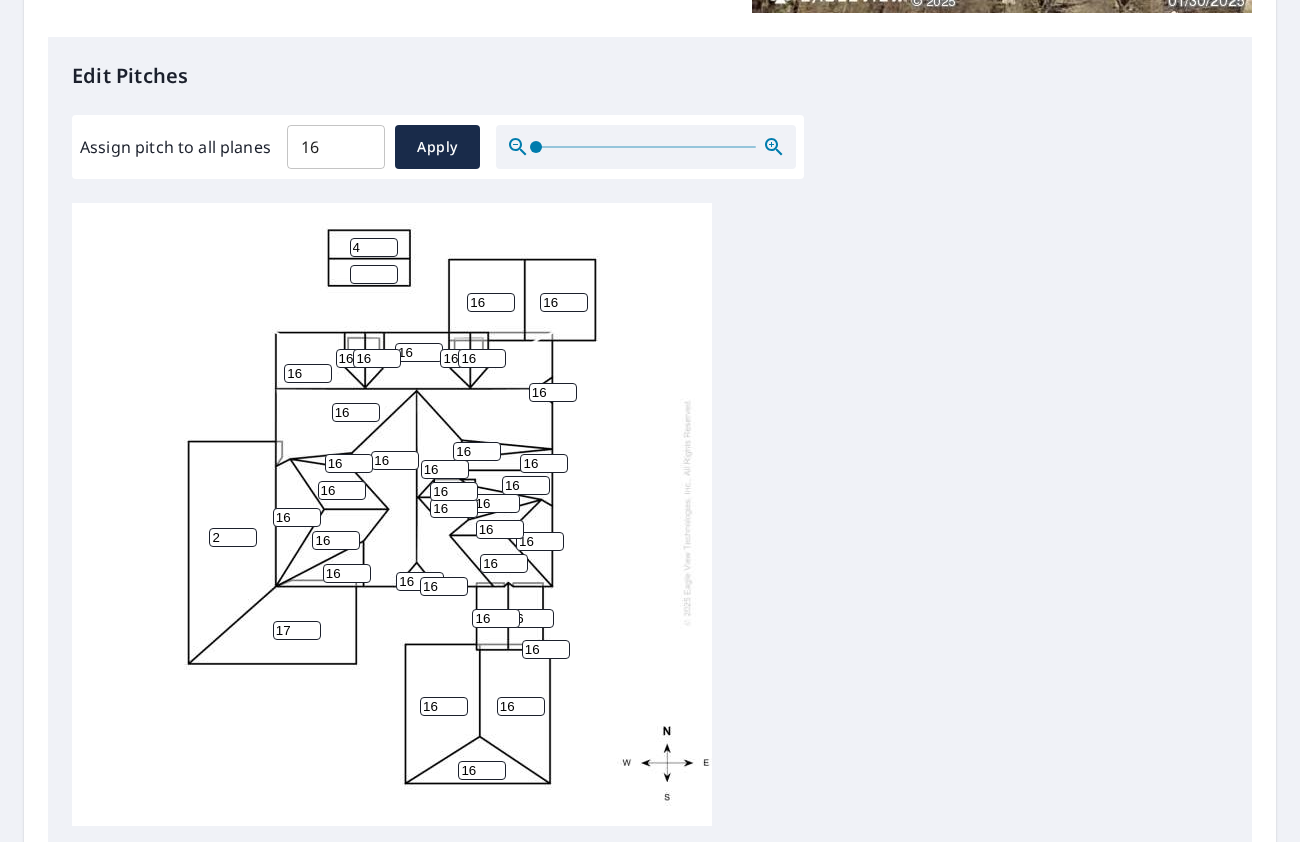 click on "17" at bounding box center [297, 630] 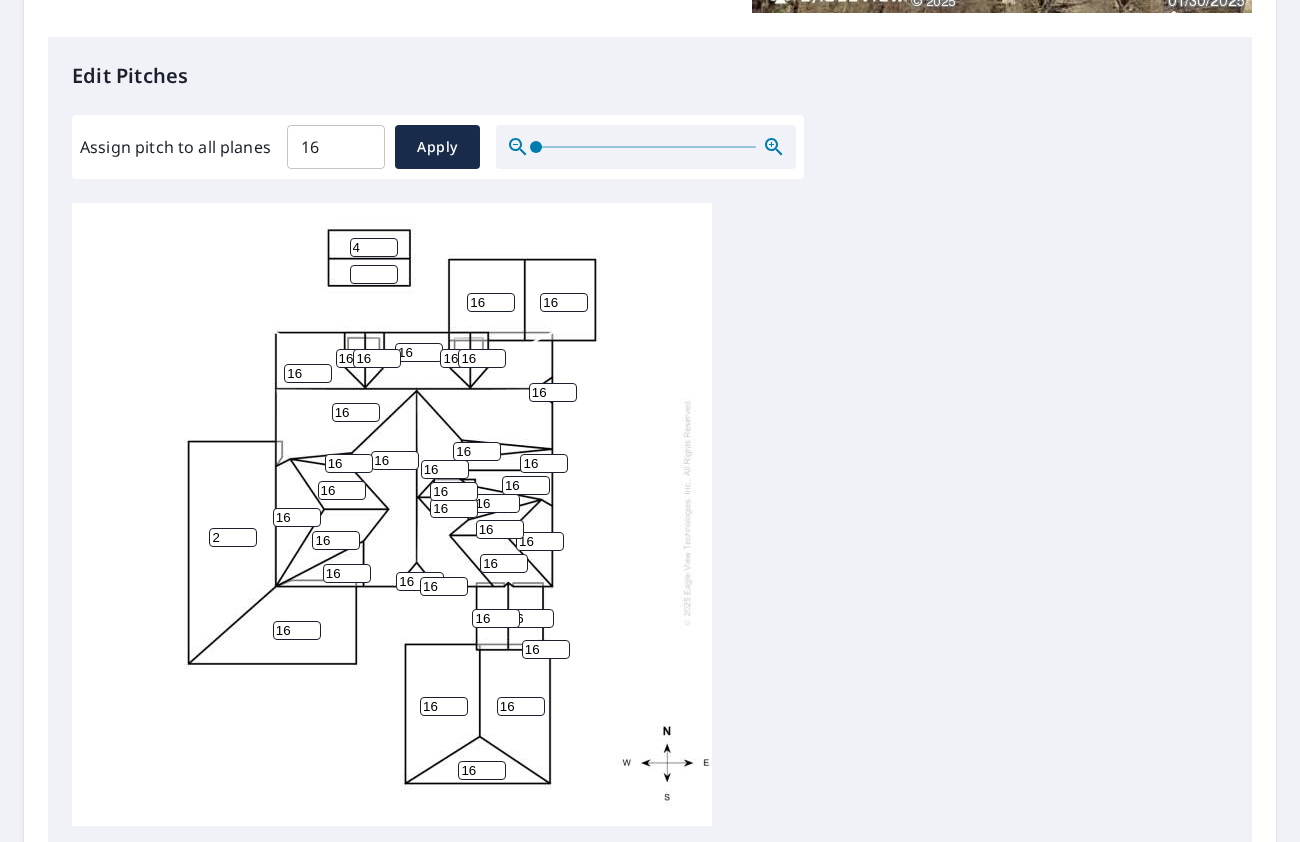 click on "16" at bounding box center (297, 630) 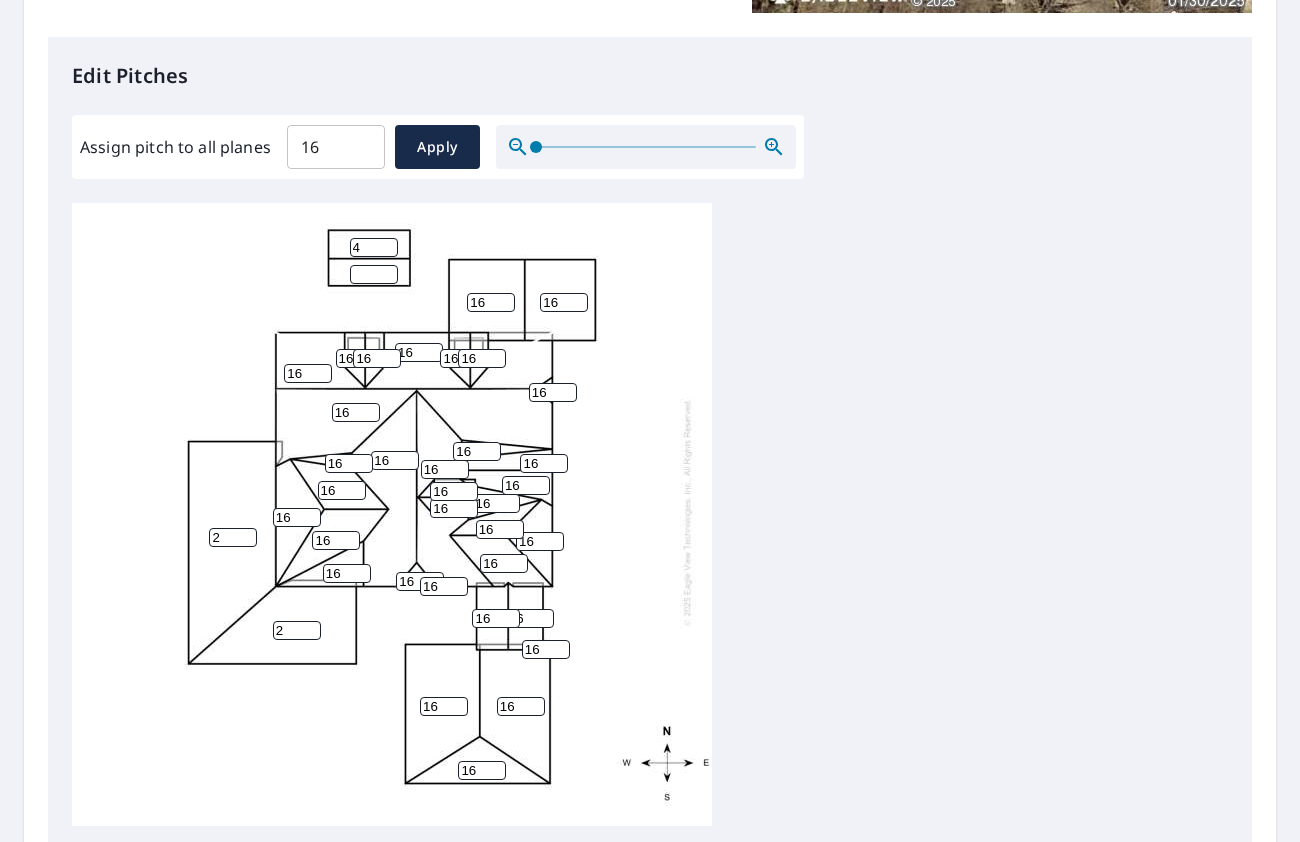 type on "2" 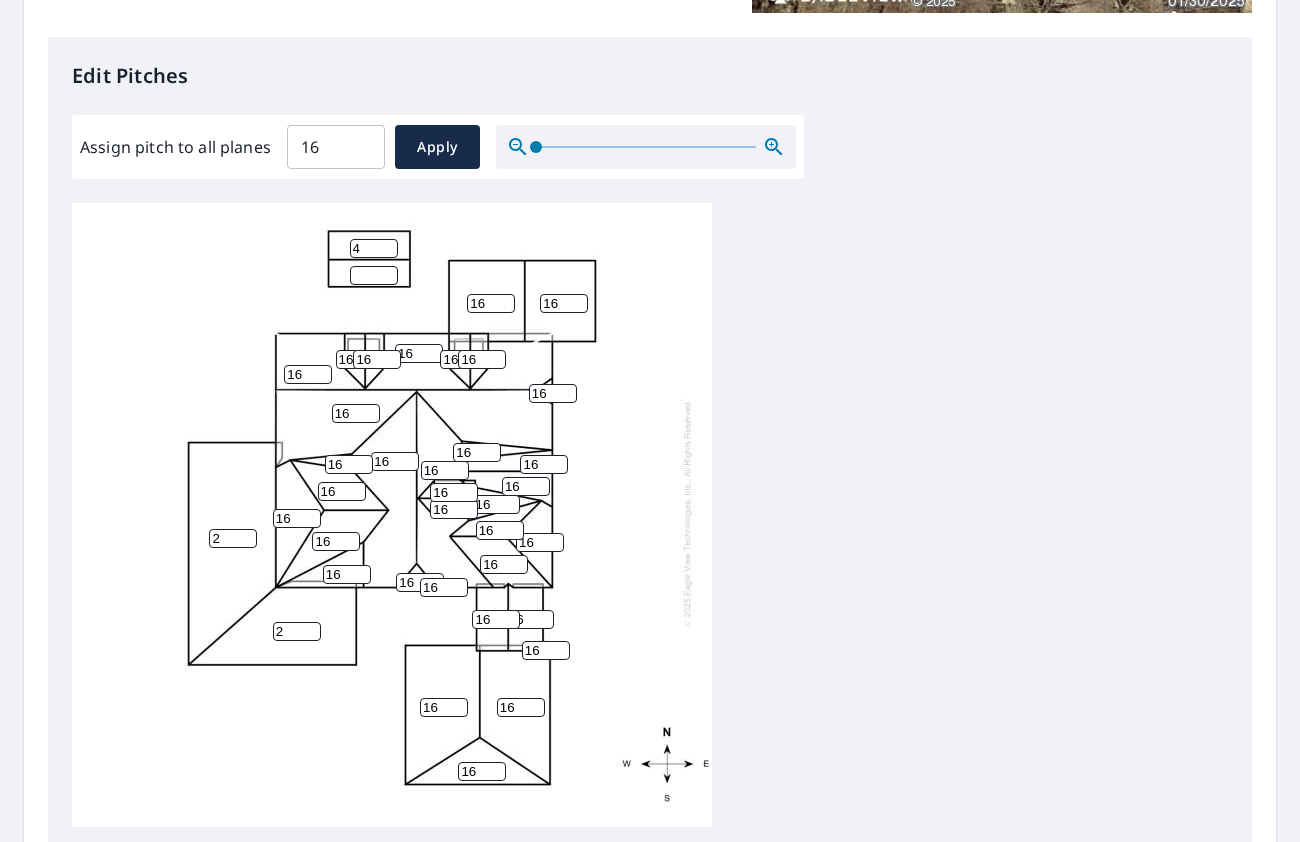 scroll, scrollTop: 0, scrollLeft: 0, axis: both 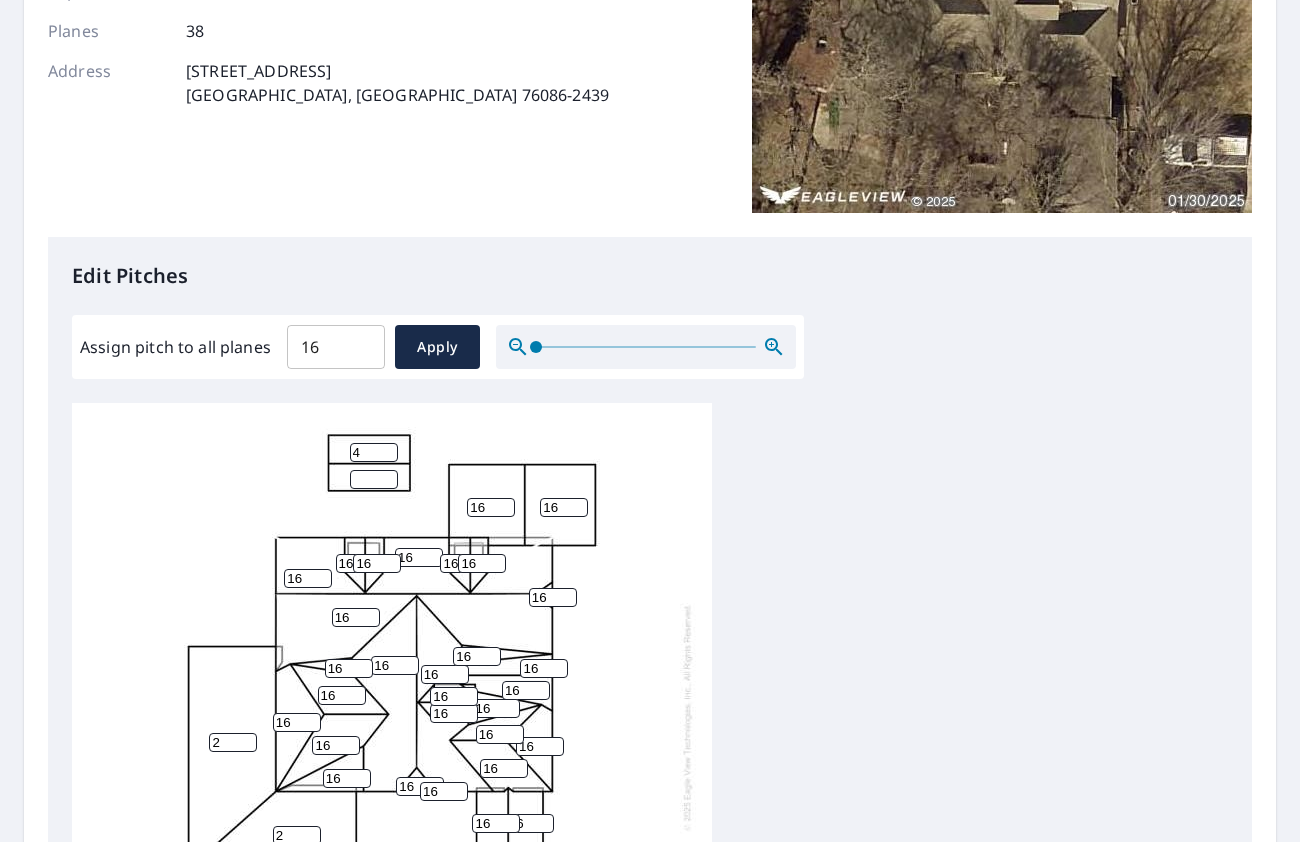 drag, startPoint x: 472, startPoint y: 513, endPoint x: 484, endPoint y: 513, distance: 12 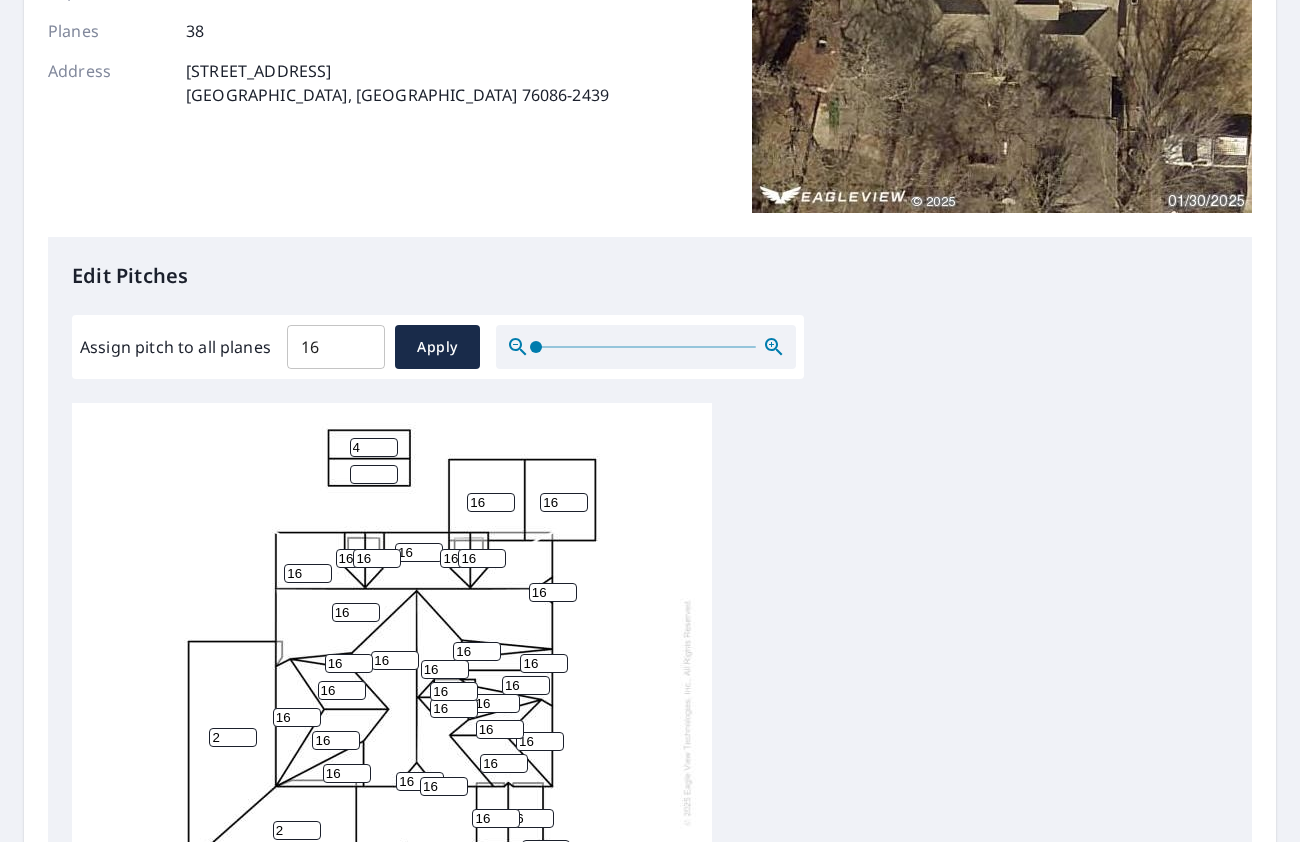 scroll, scrollTop: 20, scrollLeft: 0, axis: vertical 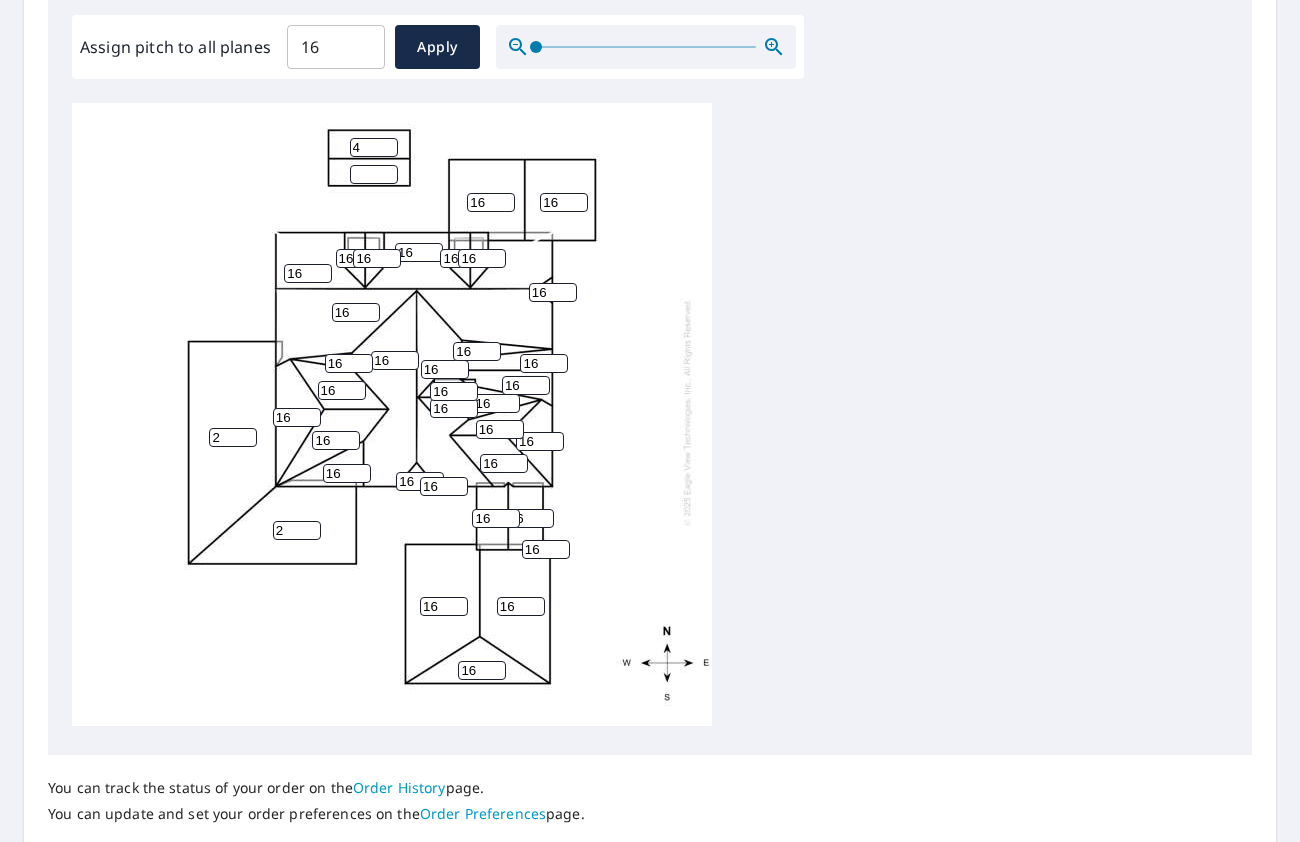 drag, startPoint x: 440, startPoint y: 591, endPoint x: 376, endPoint y: 595, distance: 64.12488 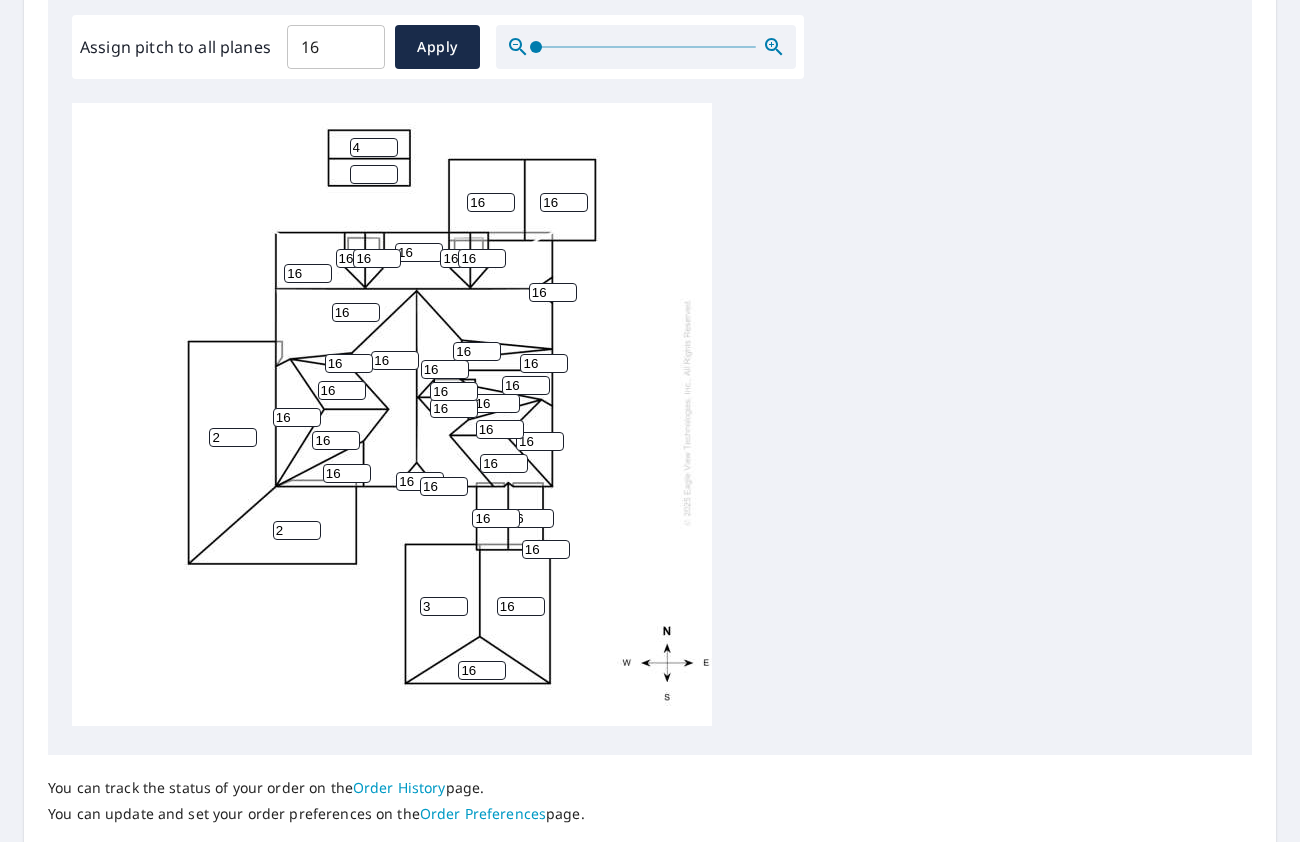 type on "3" 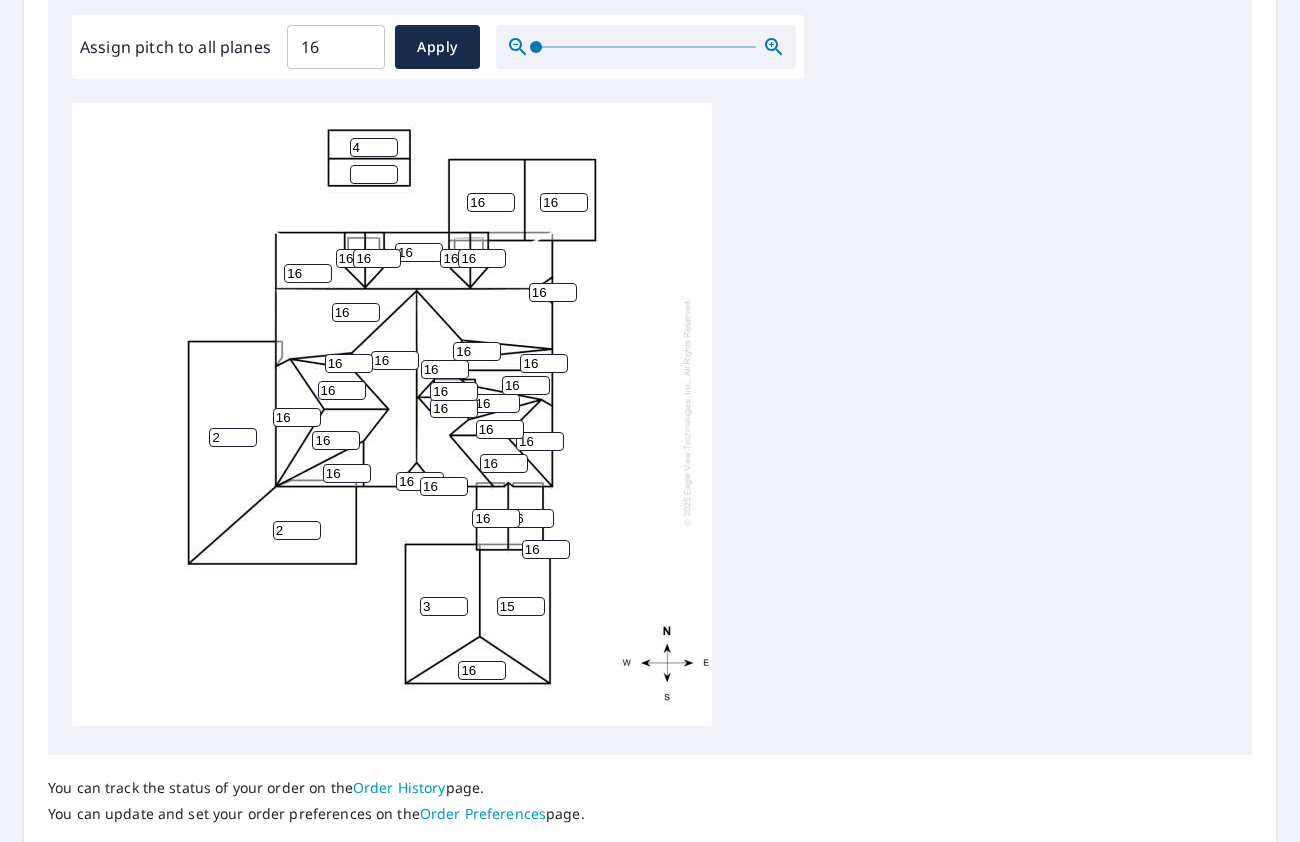 click on "15" at bounding box center [521, 606] 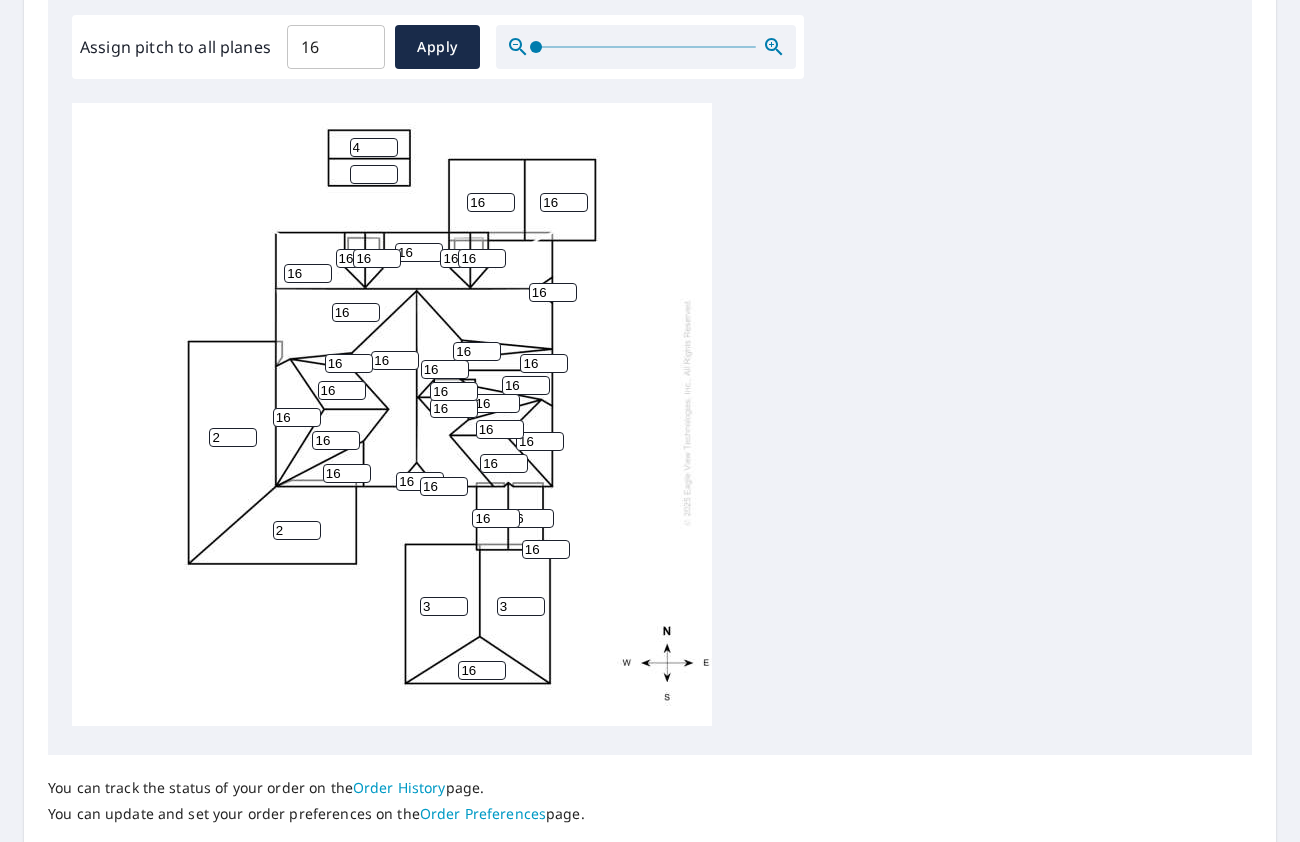 type on "3" 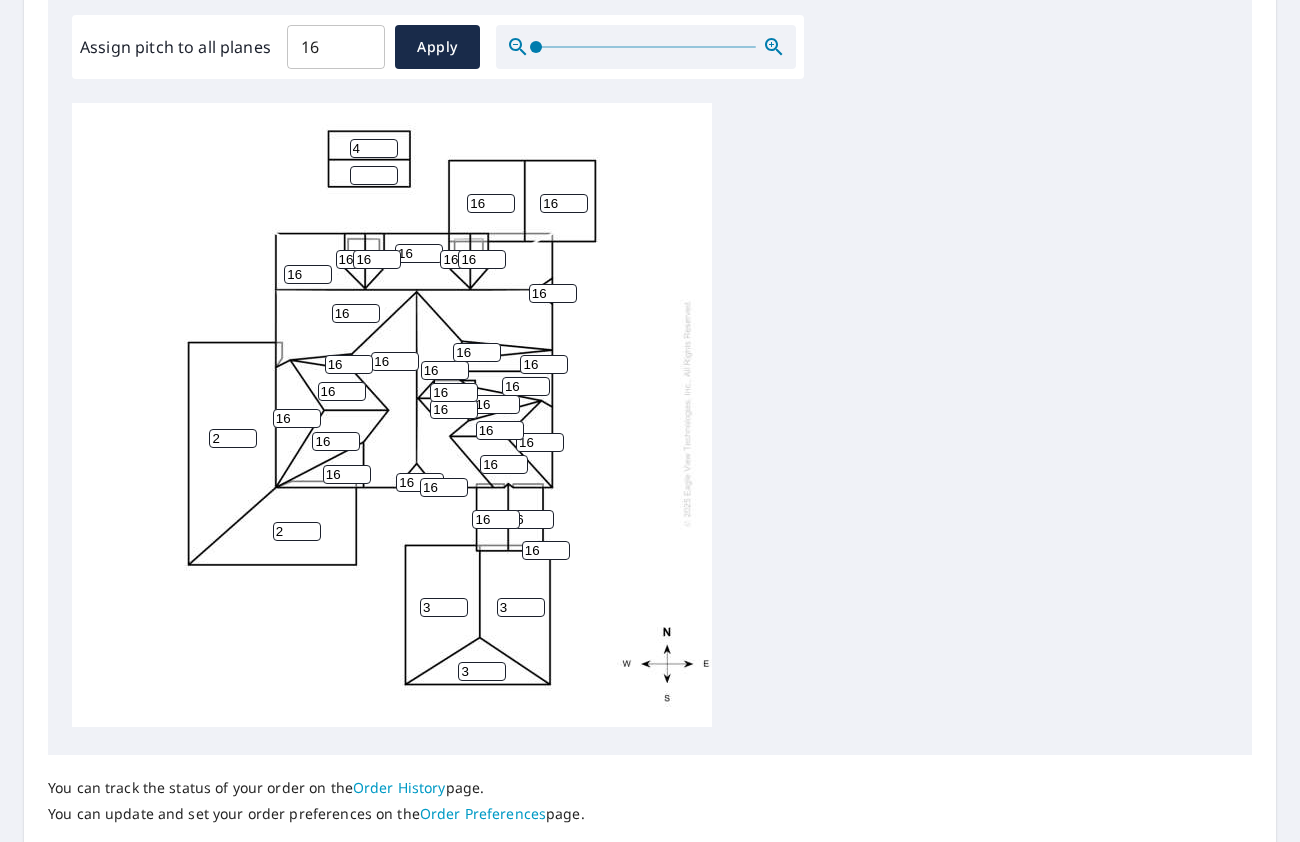 scroll, scrollTop: 0, scrollLeft: 0, axis: both 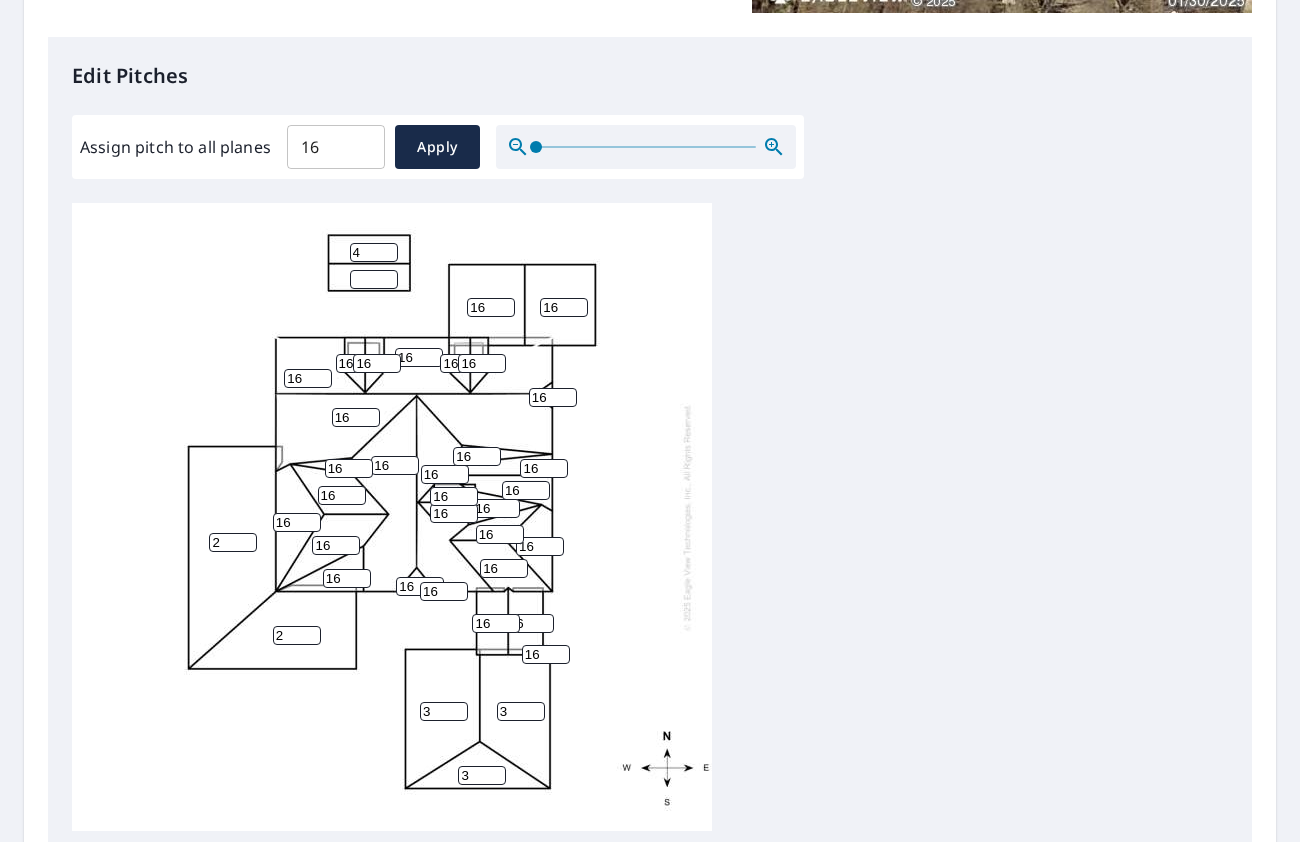 type on "3" 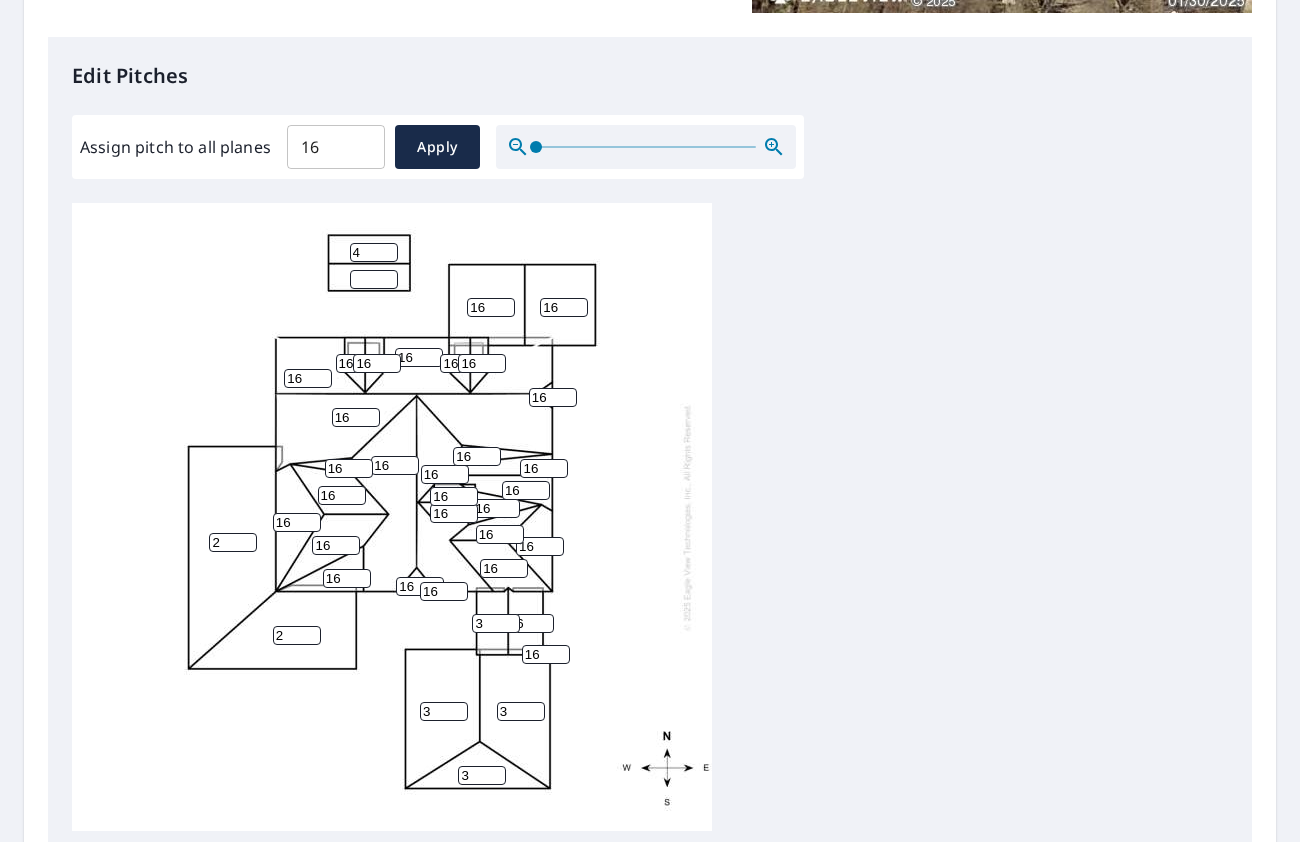 type on "3" 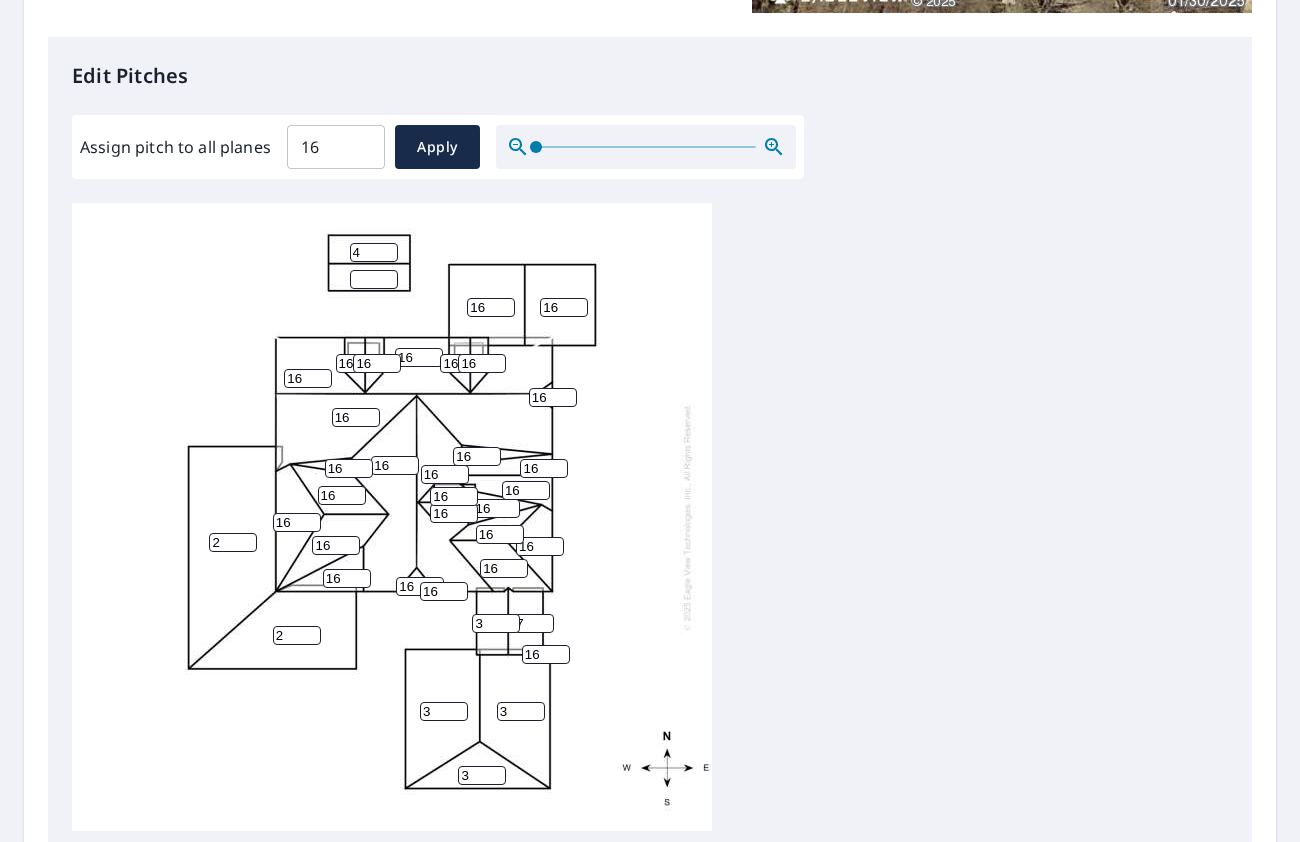 click on "17" at bounding box center [530, 623] 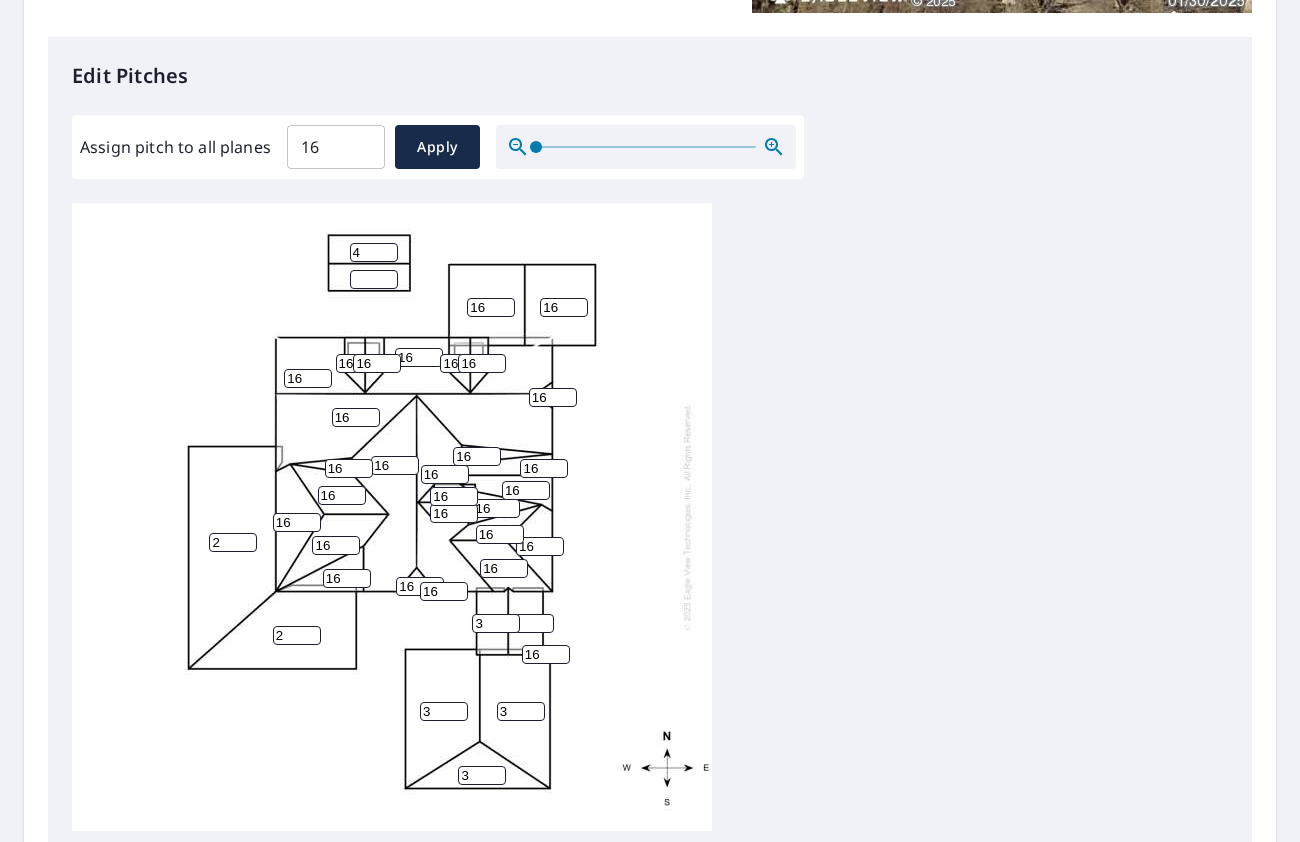 type on "3" 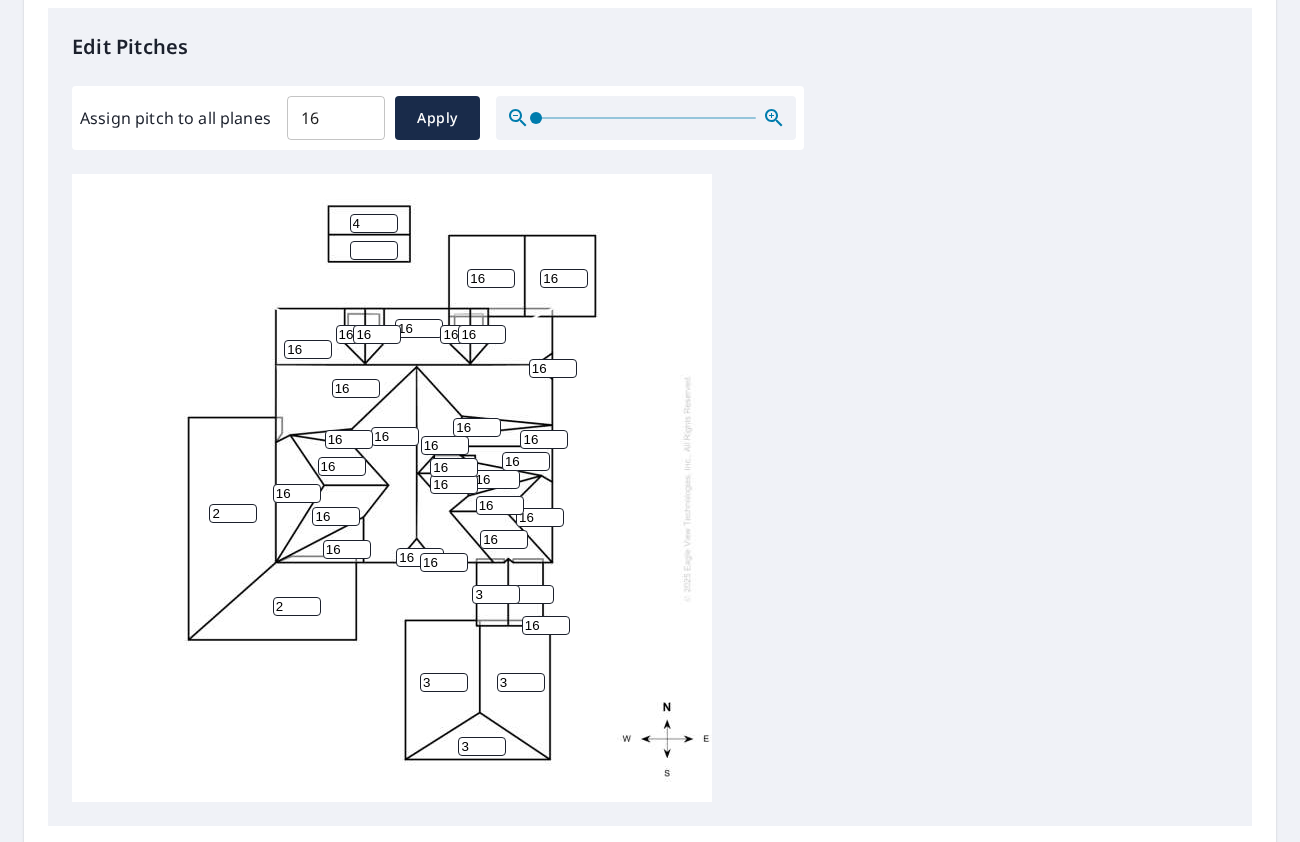 scroll, scrollTop: 700, scrollLeft: 0, axis: vertical 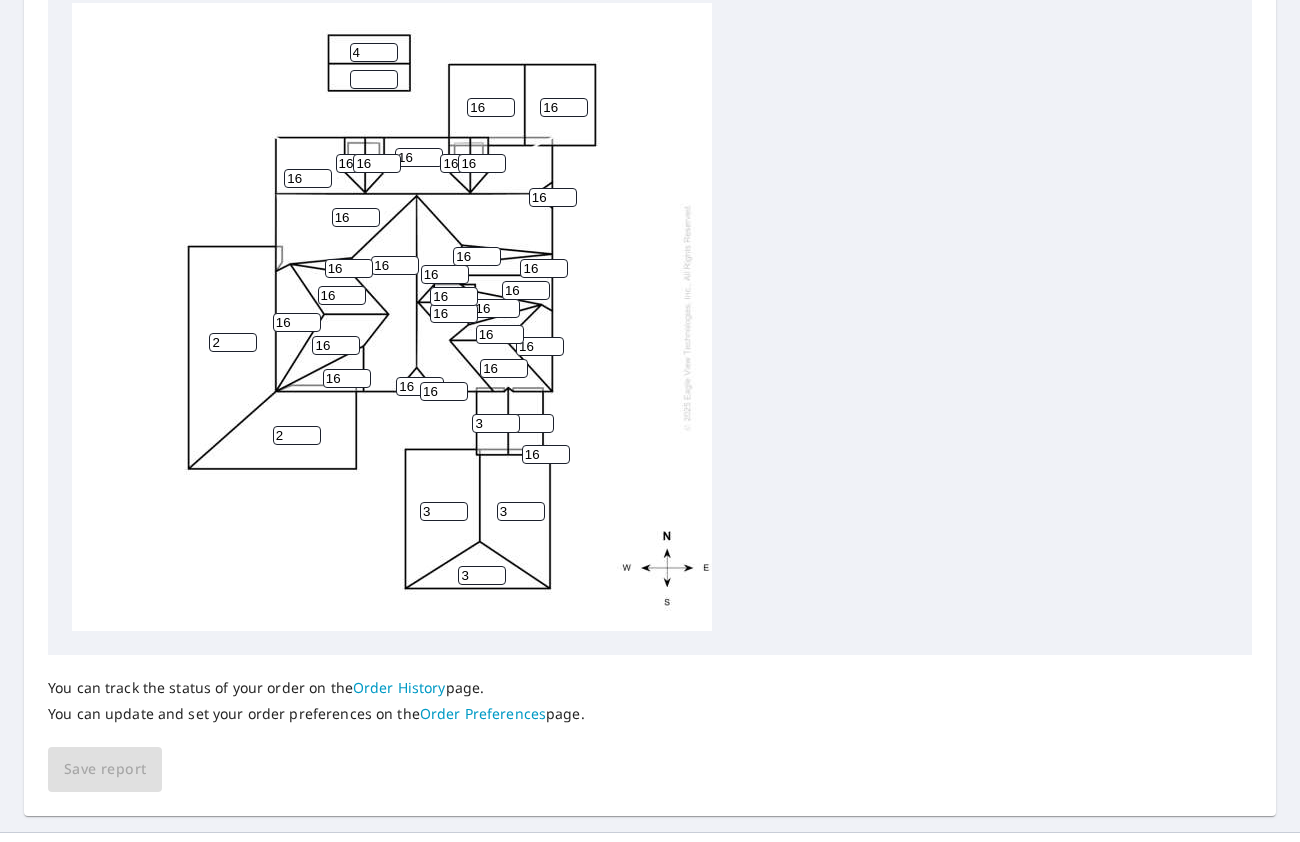 click on "16" at bounding box center [491, 107] 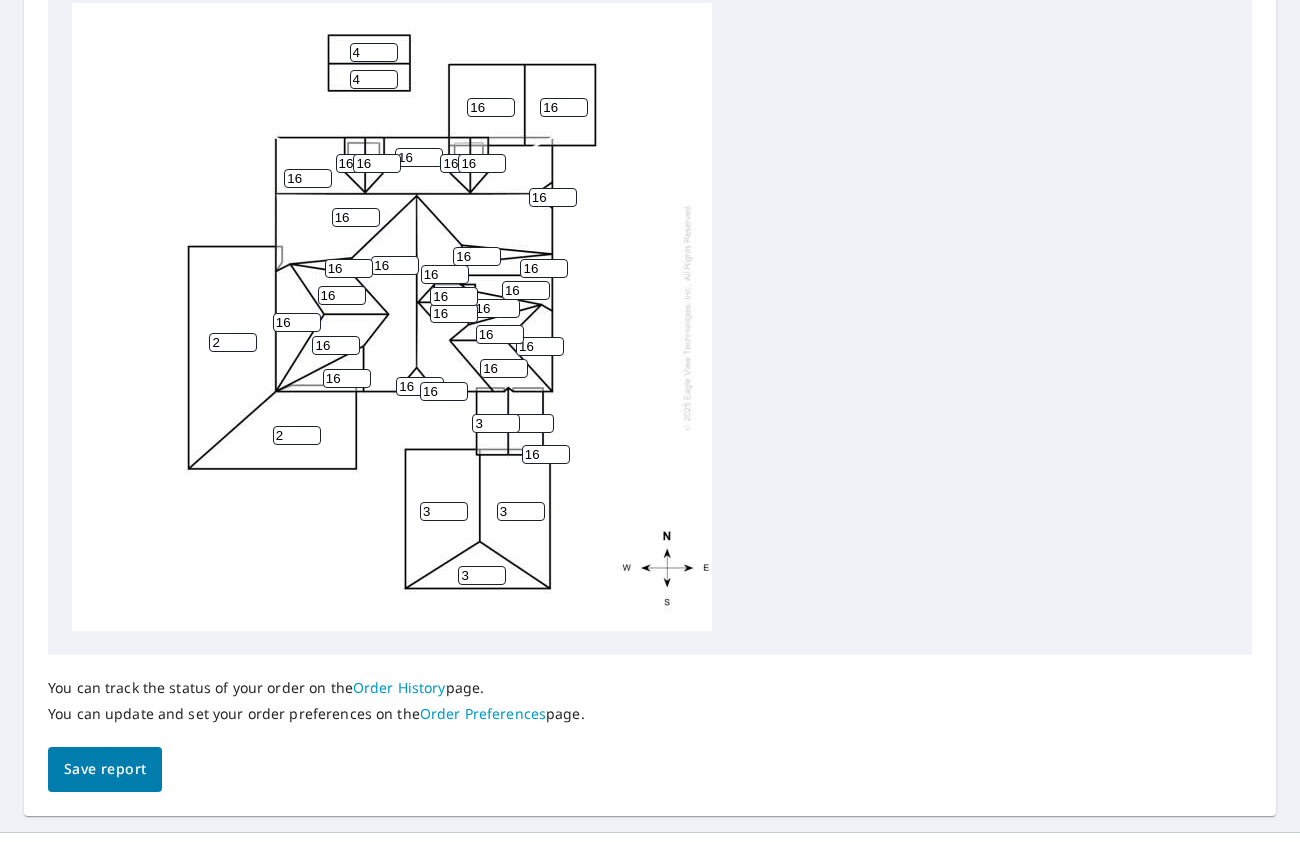 type on "4" 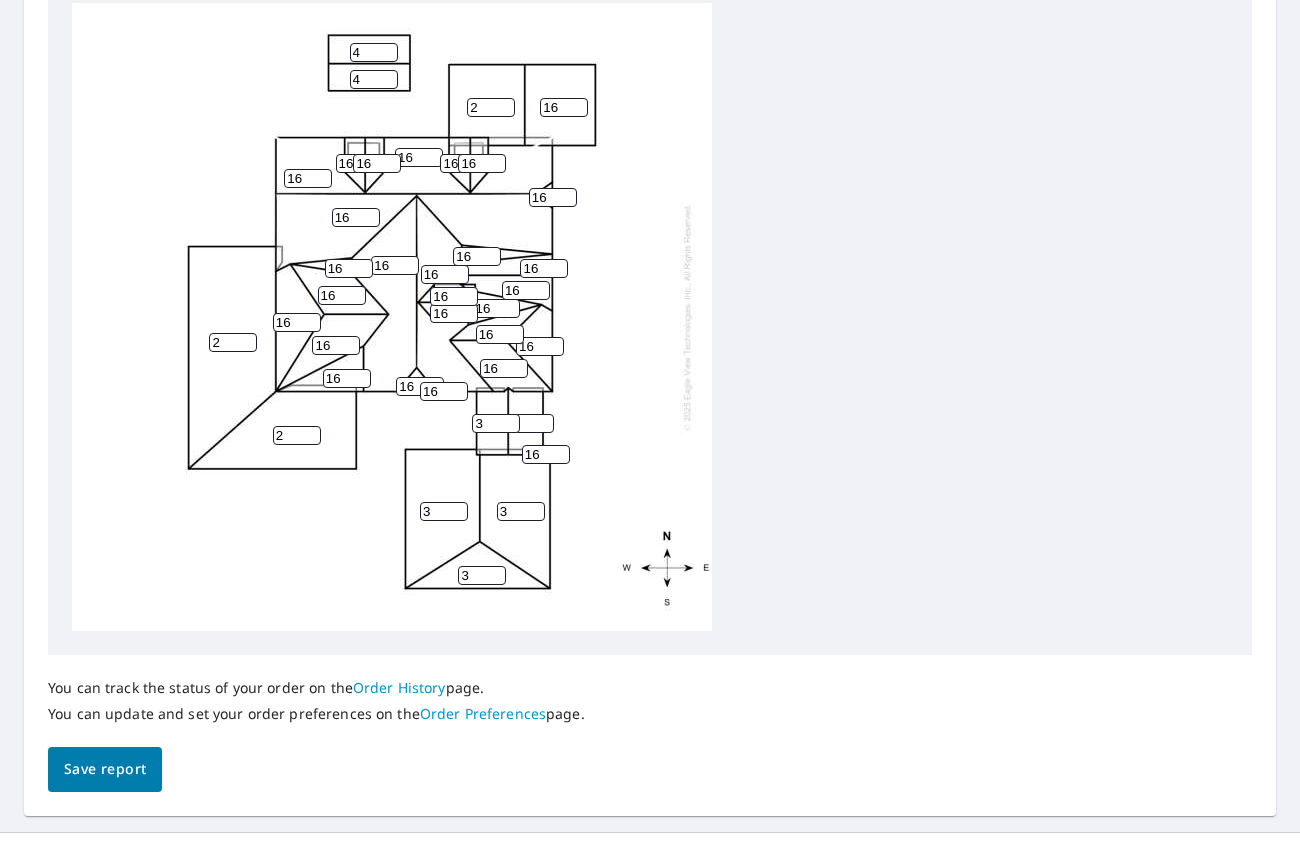 type on "2" 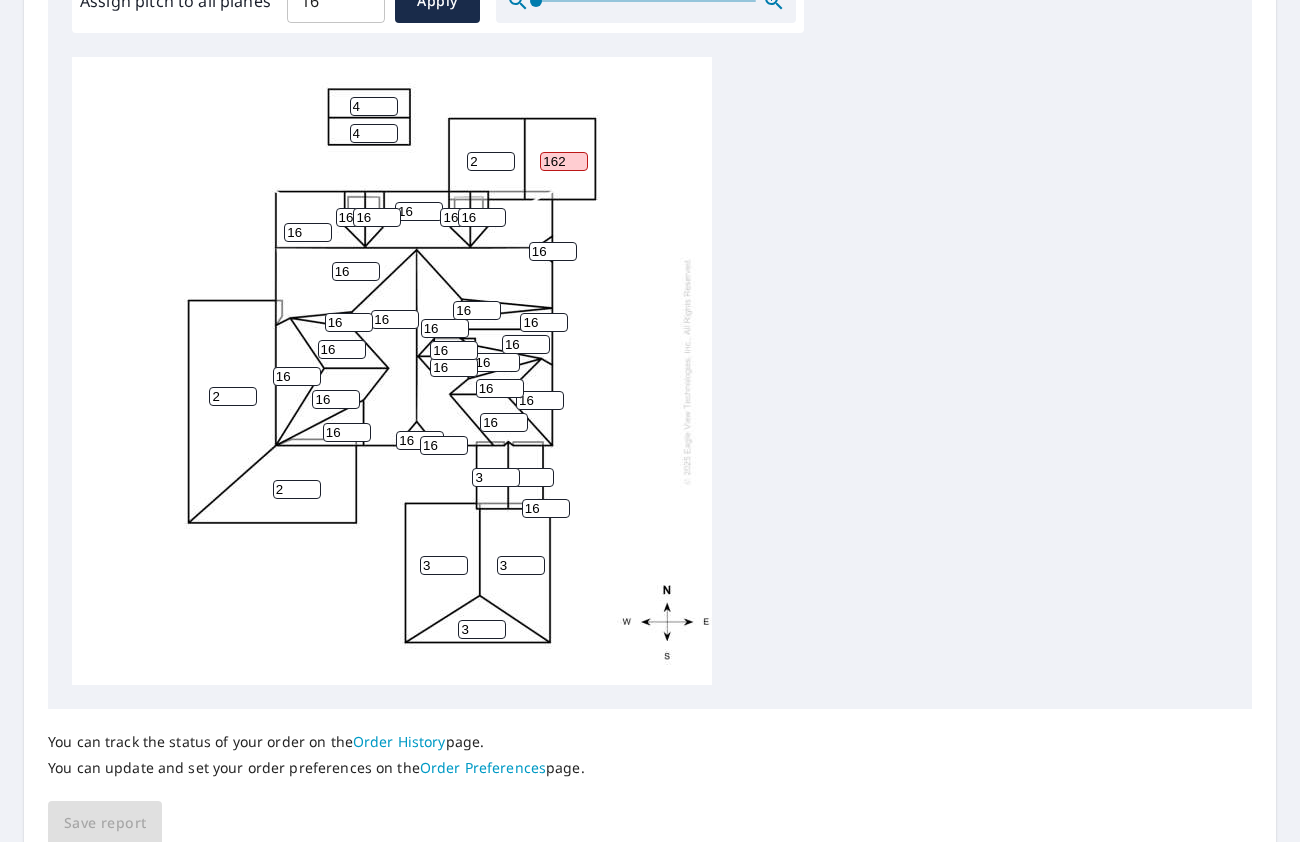 scroll, scrollTop: 753, scrollLeft: 0, axis: vertical 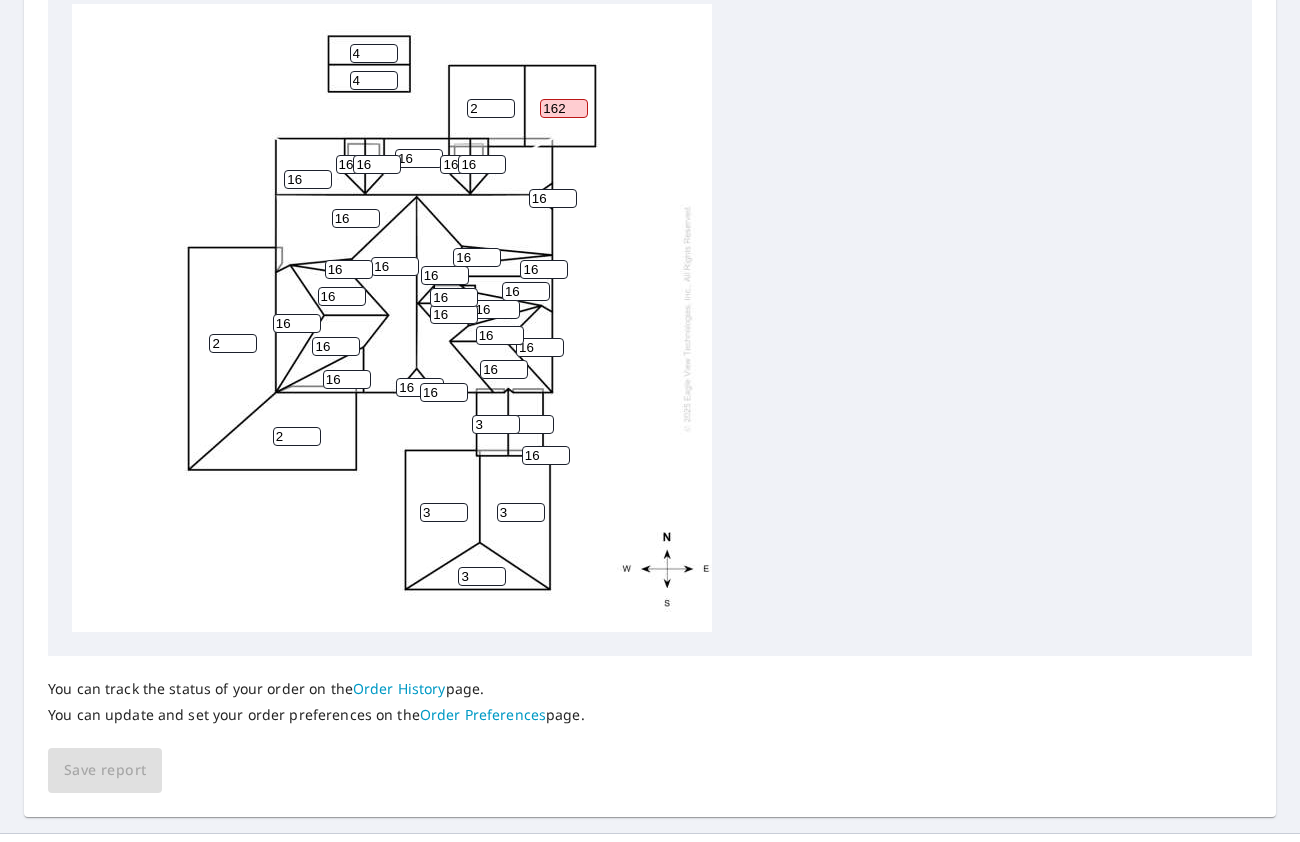 drag, startPoint x: 567, startPoint y: 110, endPoint x: 492, endPoint y: 111, distance: 75.00667 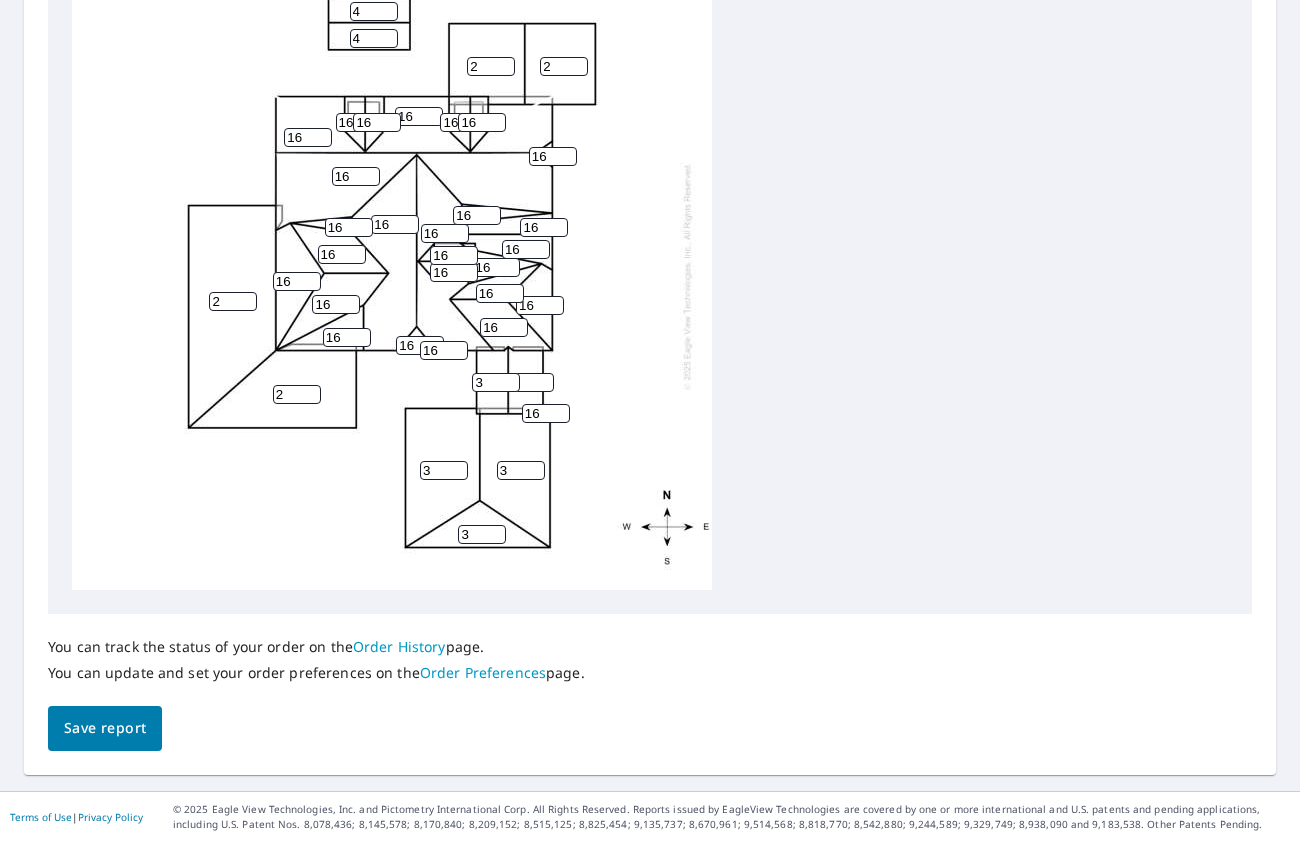 scroll, scrollTop: 700, scrollLeft: 0, axis: vertical 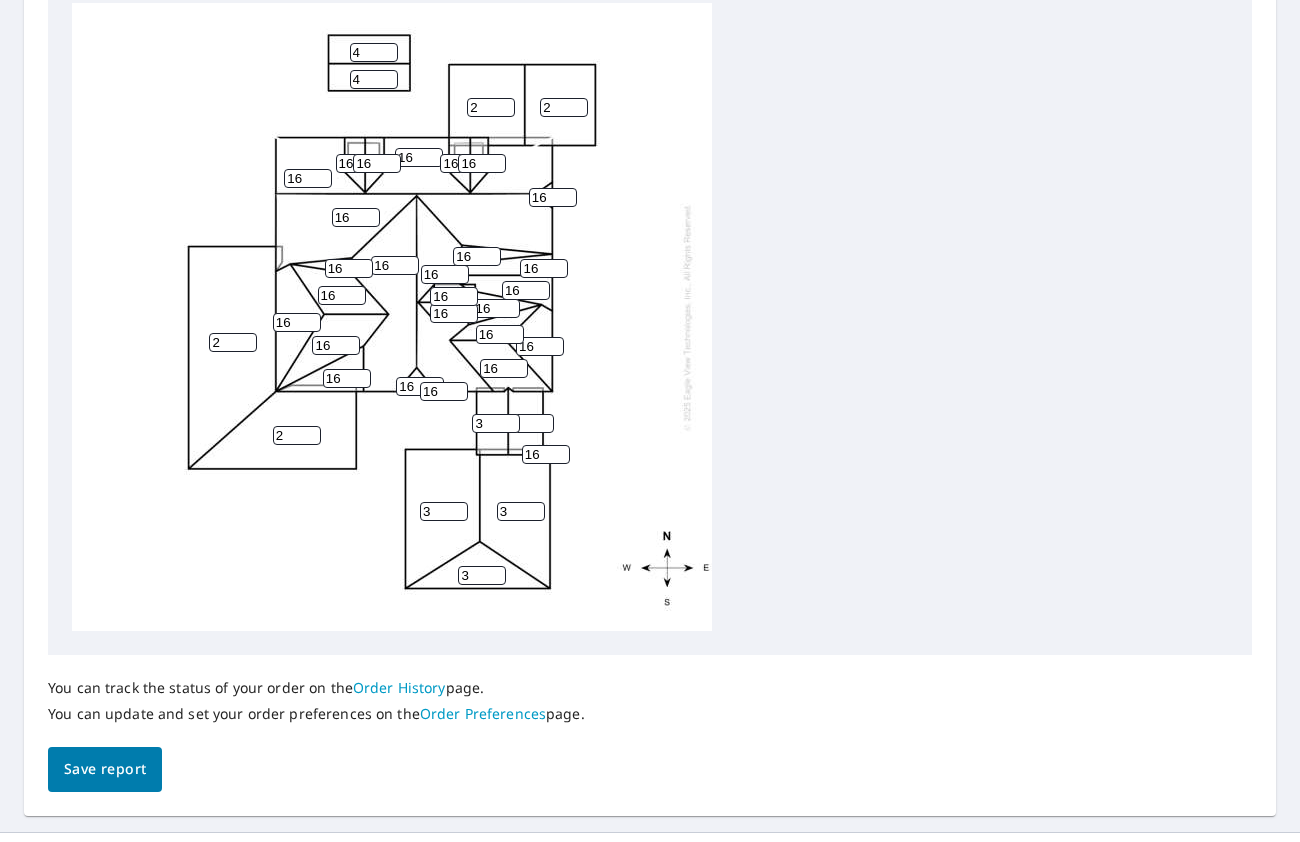 type on "2" 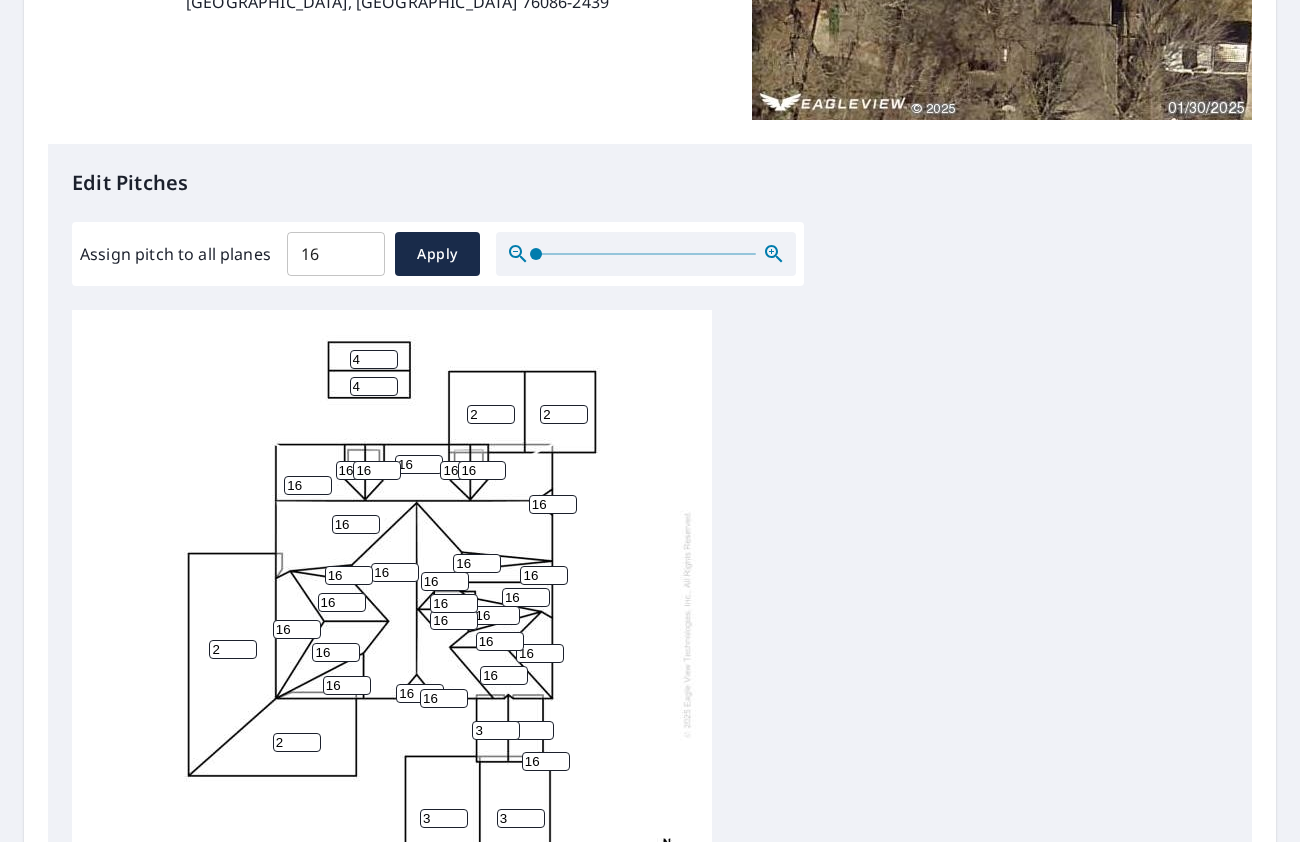 scroll, scrollTop: 300, scrollLeft: 0, axis: vertical 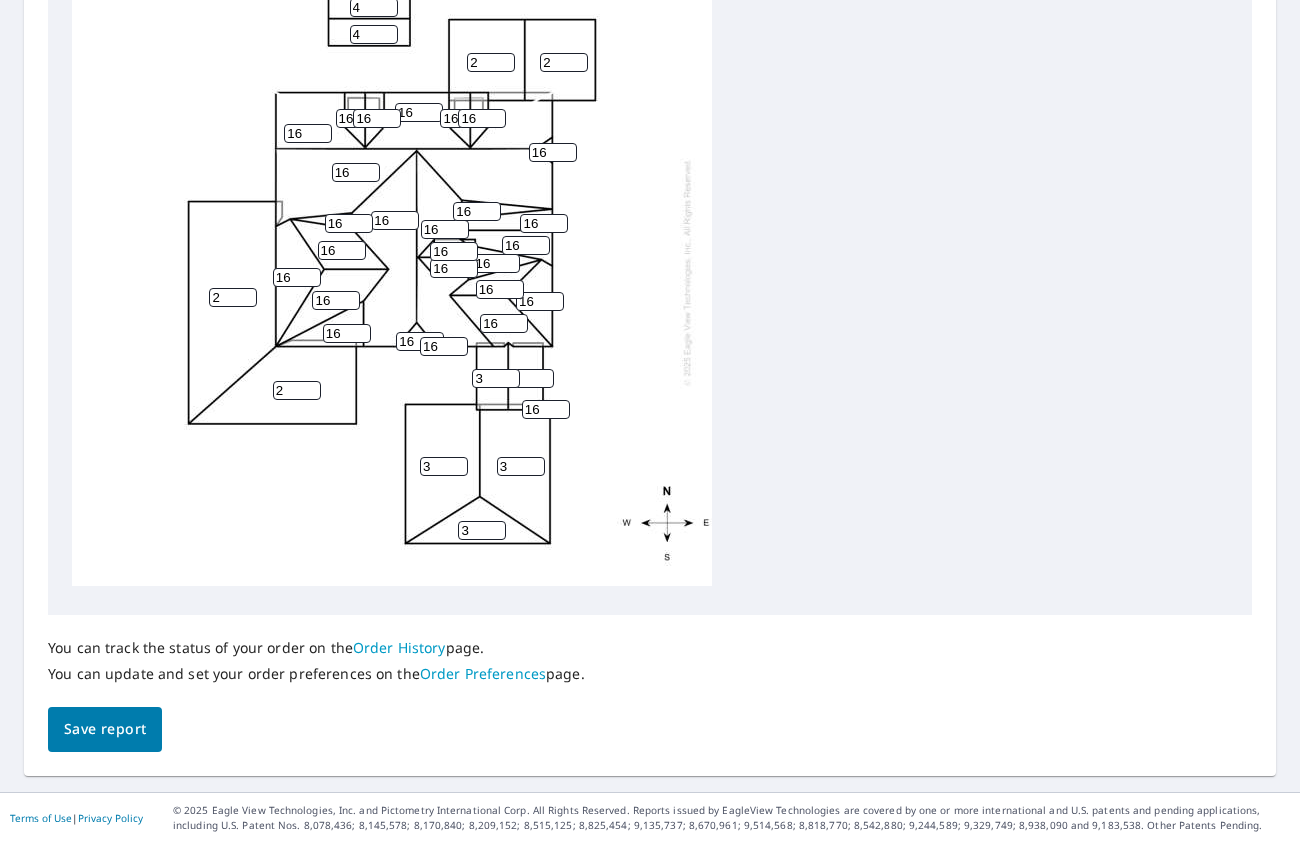 click on "Save report" at bounding box center [105, 729] 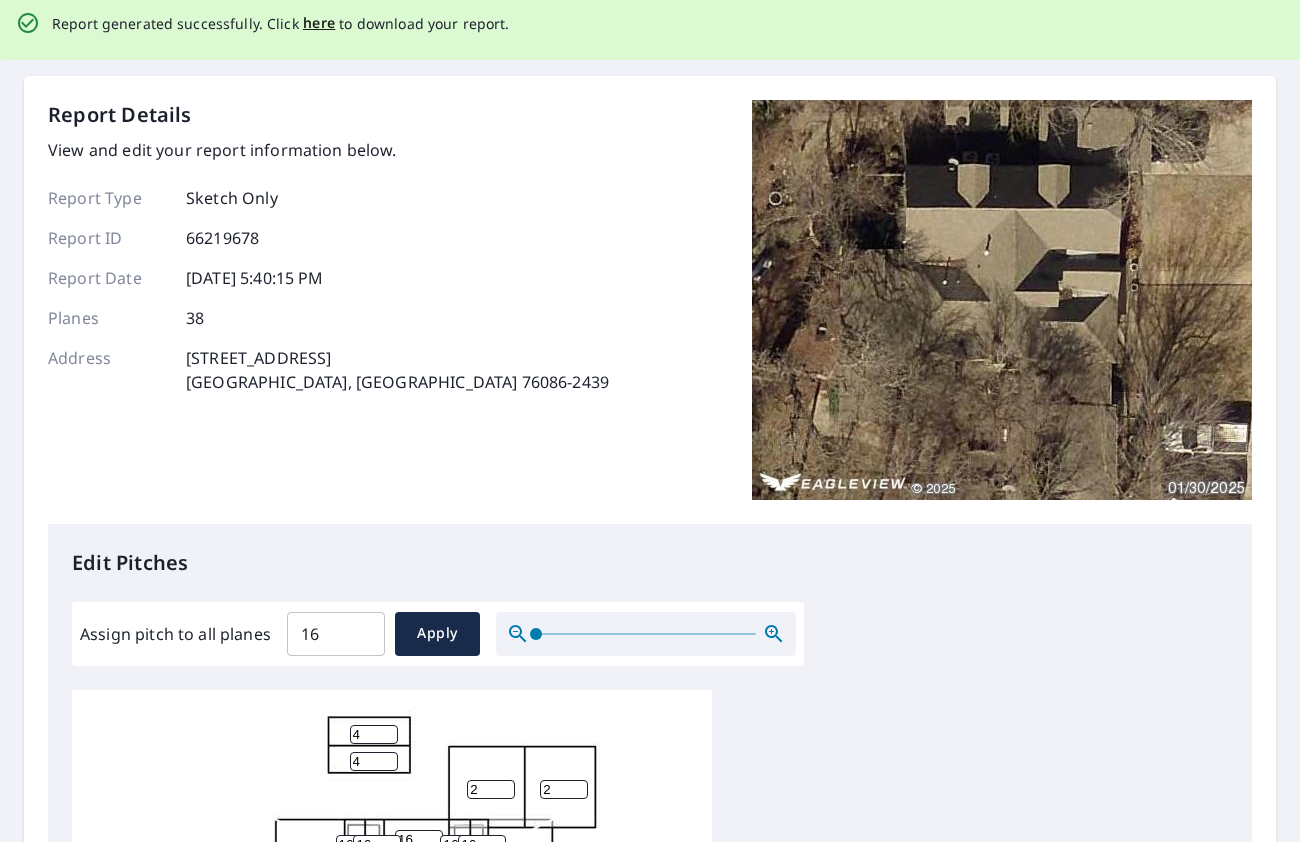 scroll, scrollTop: 0, scrollLeft: 0, axis: both 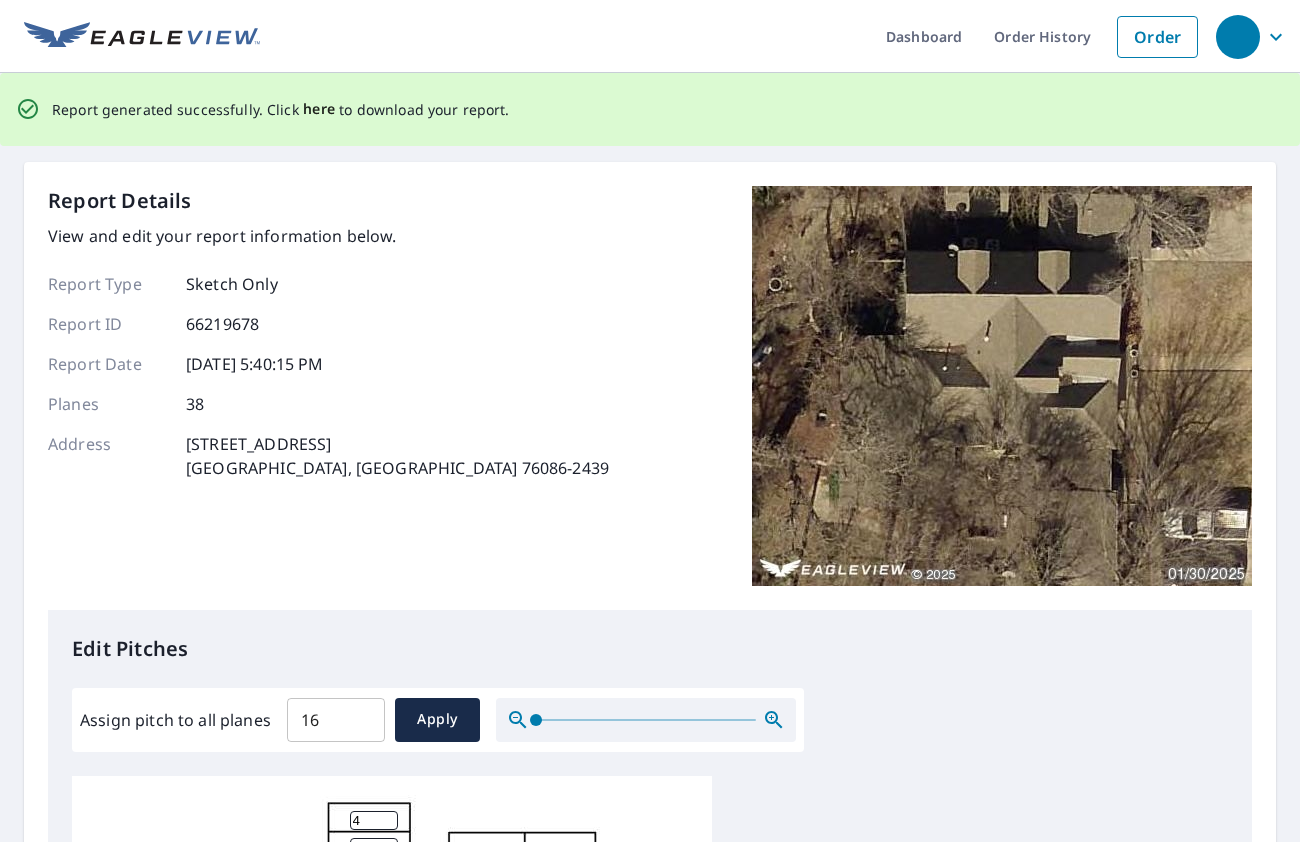 click on "here" at bounding box center [319, 109] 